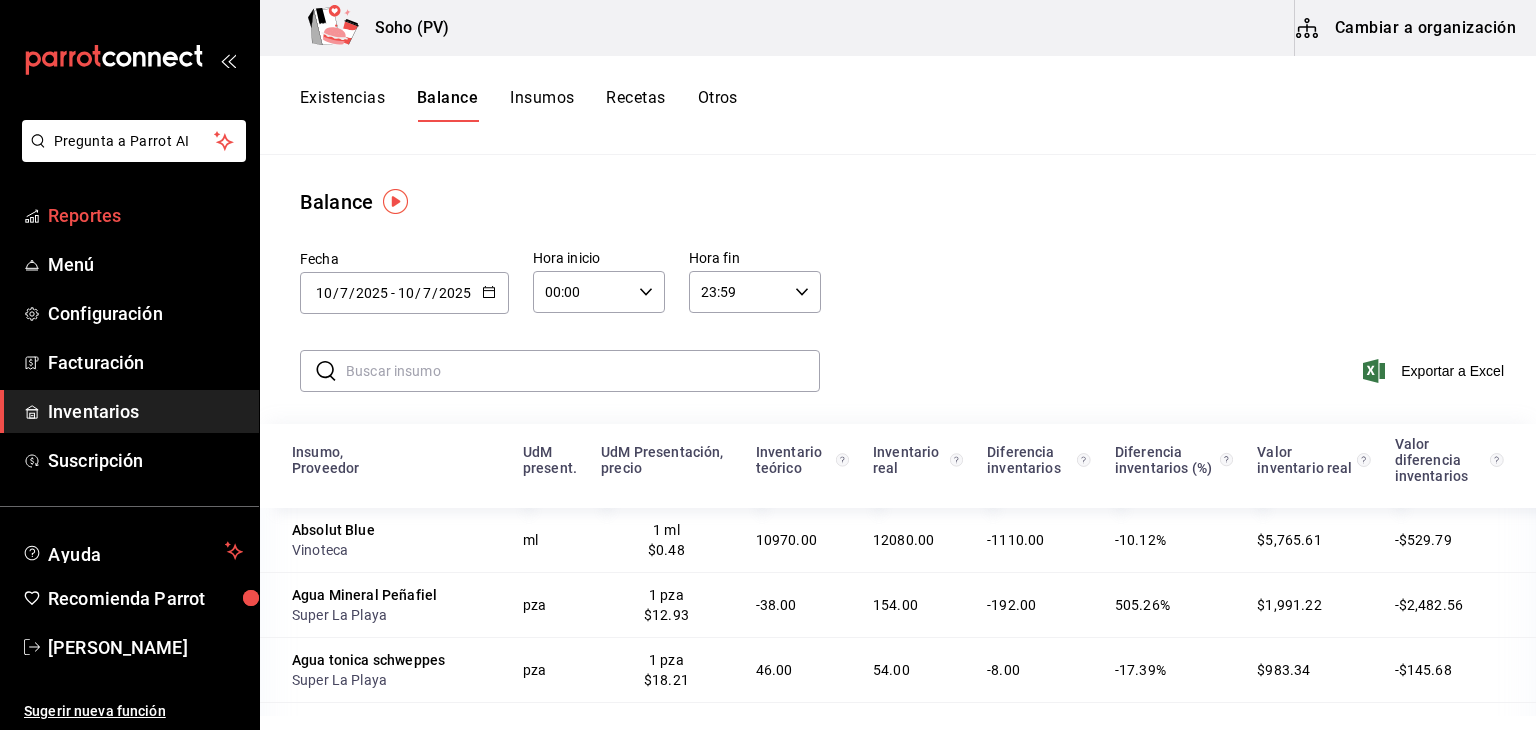 scroll, scrollTop: 0, scrollLeft: 0, axis: both 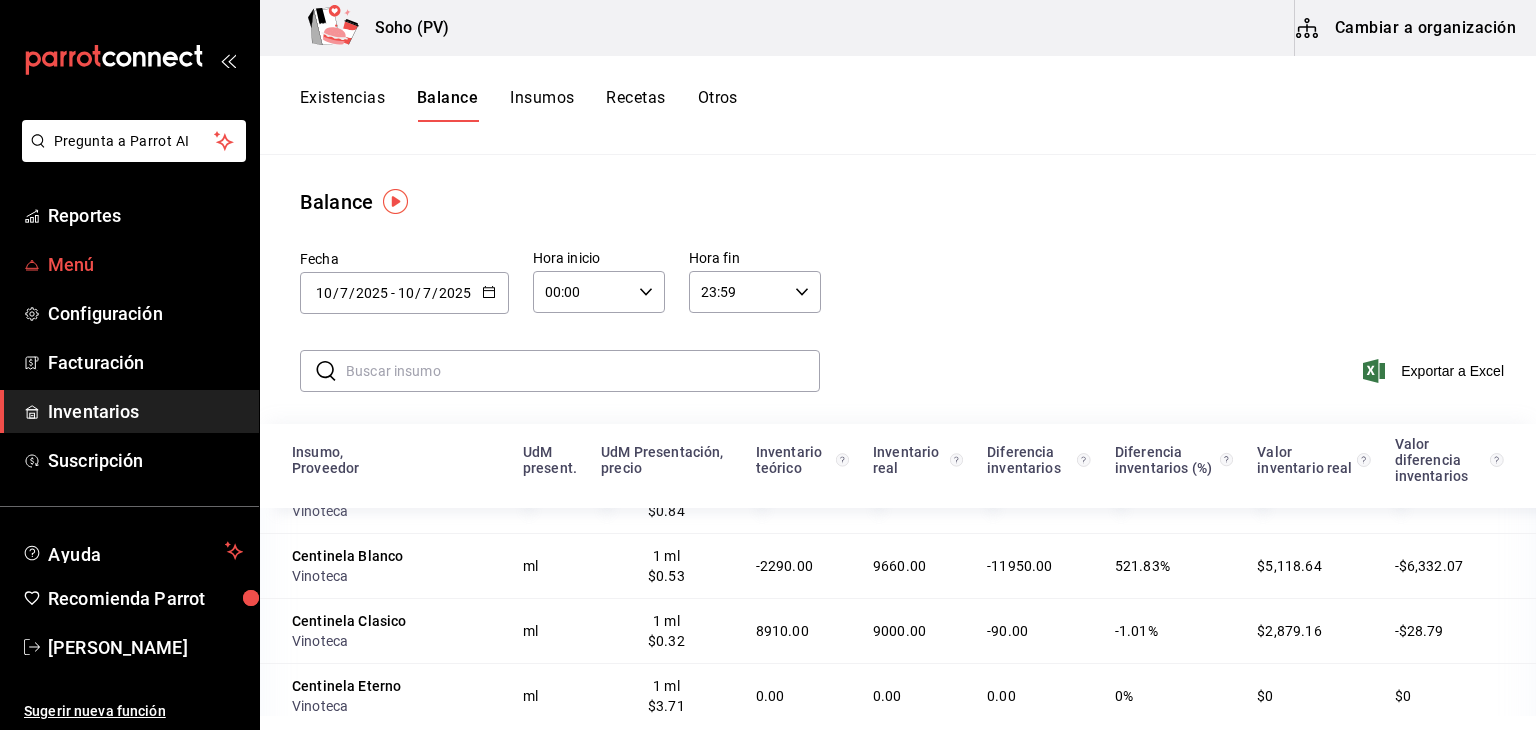 click on "Menú" at bounding box center (145, 264) 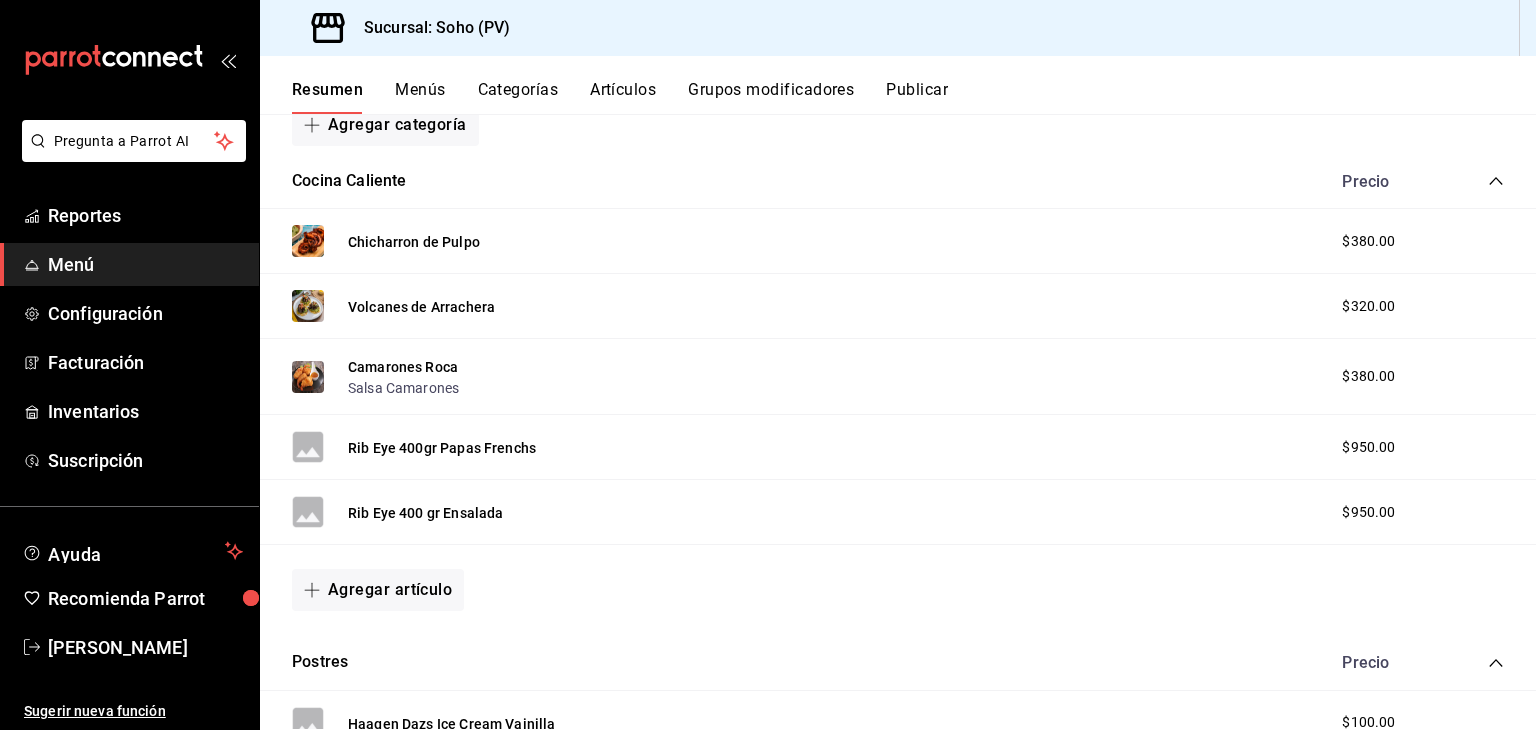 scroll, scrollTop: 302, scrollLeft: 0, axis: vertical 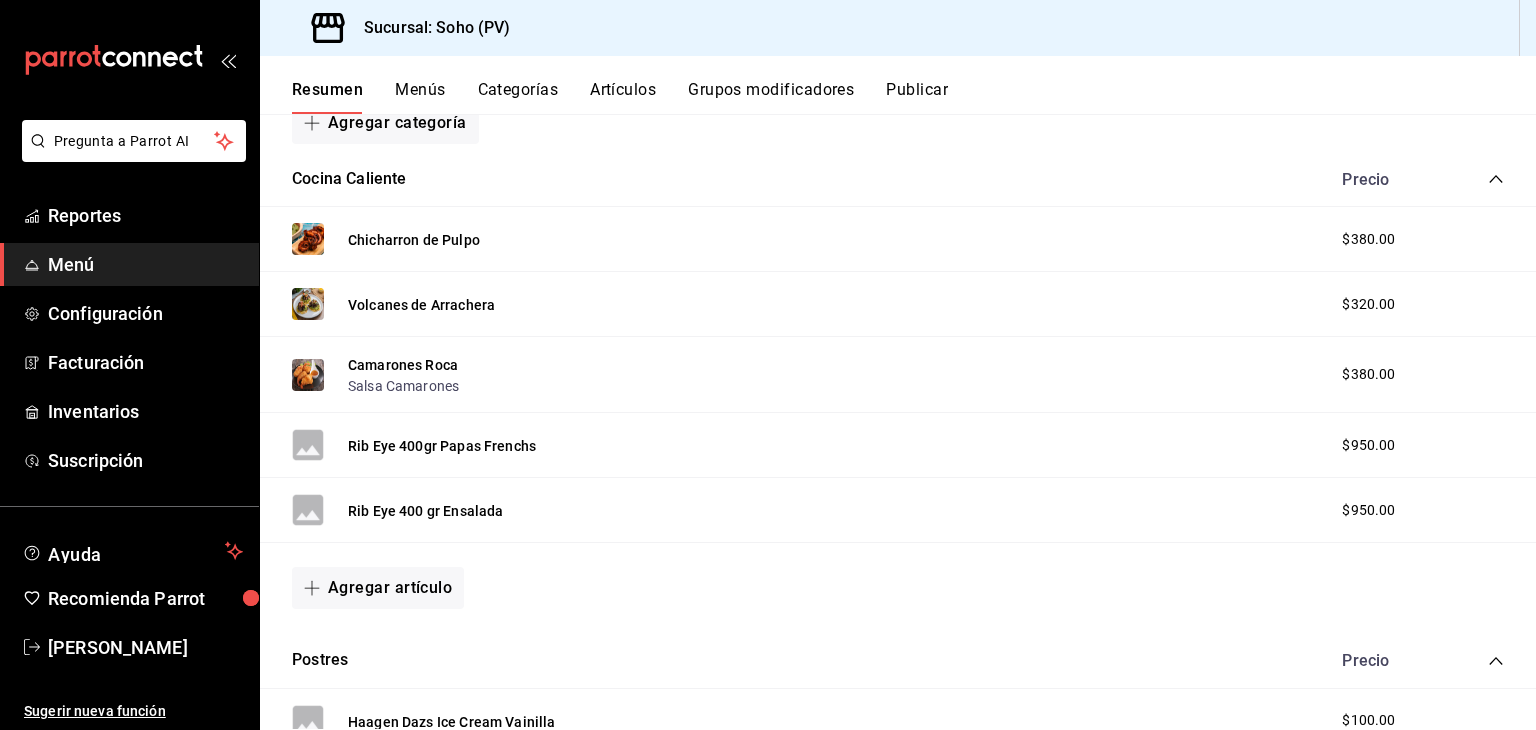 click on "Artículos" at bounding box center (623, 97) 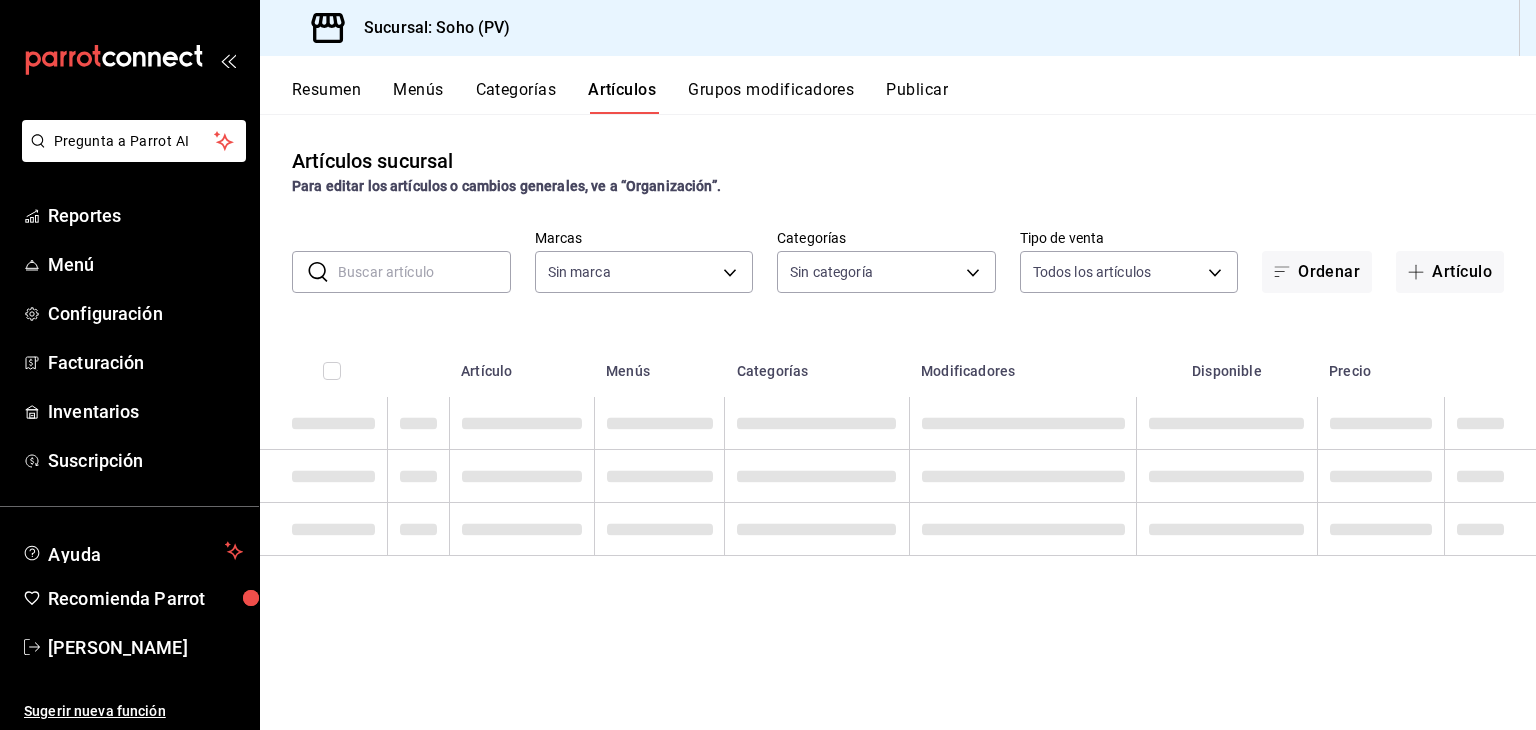 type on "60e6130b-27a3-4a0c-8c1b-8307769b85ff" 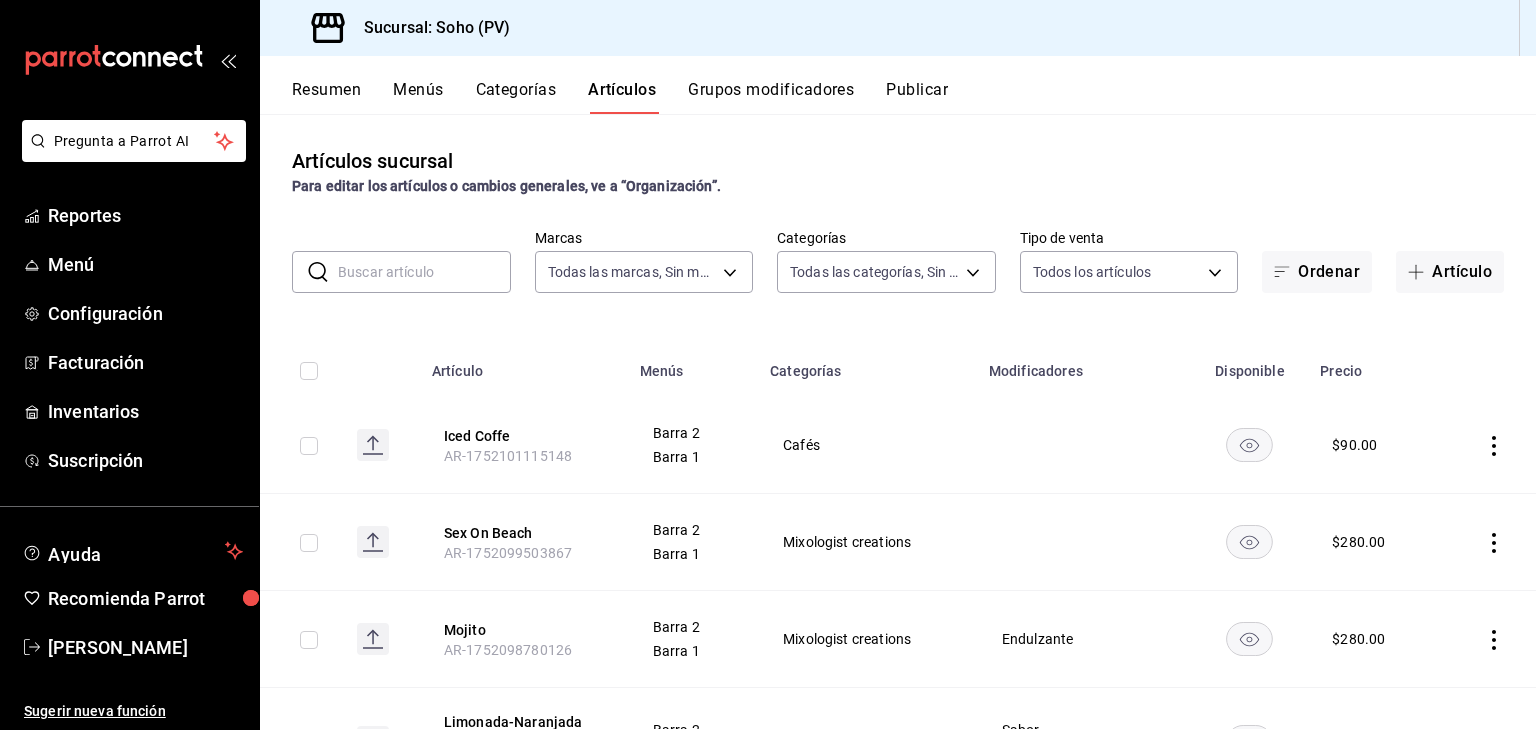 type on "294dd8ab-7ded-4000-a2e2-9960a58c864d,97b1b117-c0dc-47b9-8b5d-f234750411ab,03d17ec0-7097-4488-b376-fc9648932e90,d2327892-d0d3-469e-9757-fcb6ef69e41c,8fda0428-cca6-45a7-bd65-631bfcdbc7bf,c5cd4cd2-9fca-4823-b0c8-dedc172d02de,e7f9d21e-bf74-4904-9510-14b2d79851dc,dd476011-ae5c-4b6f-9d5d-5b232abdbe83,6edb5e64-08af-4550-a3fb-cb55d450f09c,2adc30dc-eeba-459e-84d3-9a3fab3231ab,391e0700-e1db-4633-8664-9450f6ed22c8,e110a600-037b-4210-8ab7-691056f69898,5b23bbd6-dd1b-431f-b65b-7334e20490da,2856924d-480c-486a-84a3-652853dc39ed,a635269b-a01d-4e36-815f-99db8aefb0e4,2dcf5f30-8122-4d02-b06e-86ff1ec7121d,5540b565-23ff-42d0-98d5-8565b41b49fd,179f4b2b-c811-4b73-b47f-7c711473eb11,58d3c31b-0844-441b-83fb-dfe0ff6c21cc,3e9e1dcd-4b63-47bb-97a5-965492ad52b8,f4b96a05-9c63-4ce9-ad2d-2b09224f66e6,d71171ad-1328-48b1-9e88-826a9eed9d49,6a0d11f5-dfbf-4a2e-97d4-c0626b70d6ad,b2ed6a1b-5261-4ece-b5b7-1cbc7c050aa5,2c9faaa0-0071-42ea-a402-8f31224366ae,97b7ab30-8aaf-4a56-b0e9-96361bbb32f8,8fc1bc86-29c5-44e8-947d-cbd195afd994,35f5c747-16e6-4af7-949..." 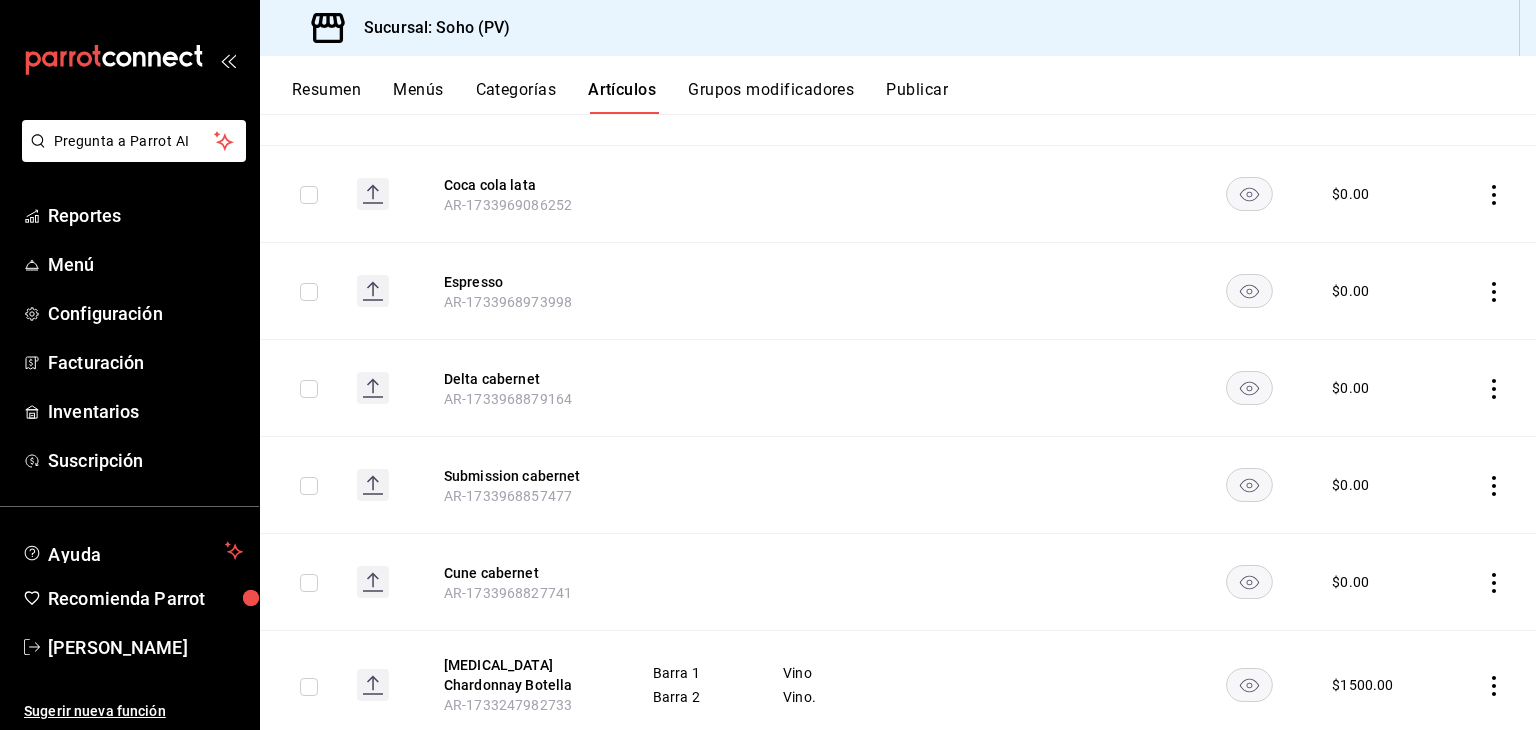 scroll, scrollTop: 4055, scrollLeft: 0, axis: vertical 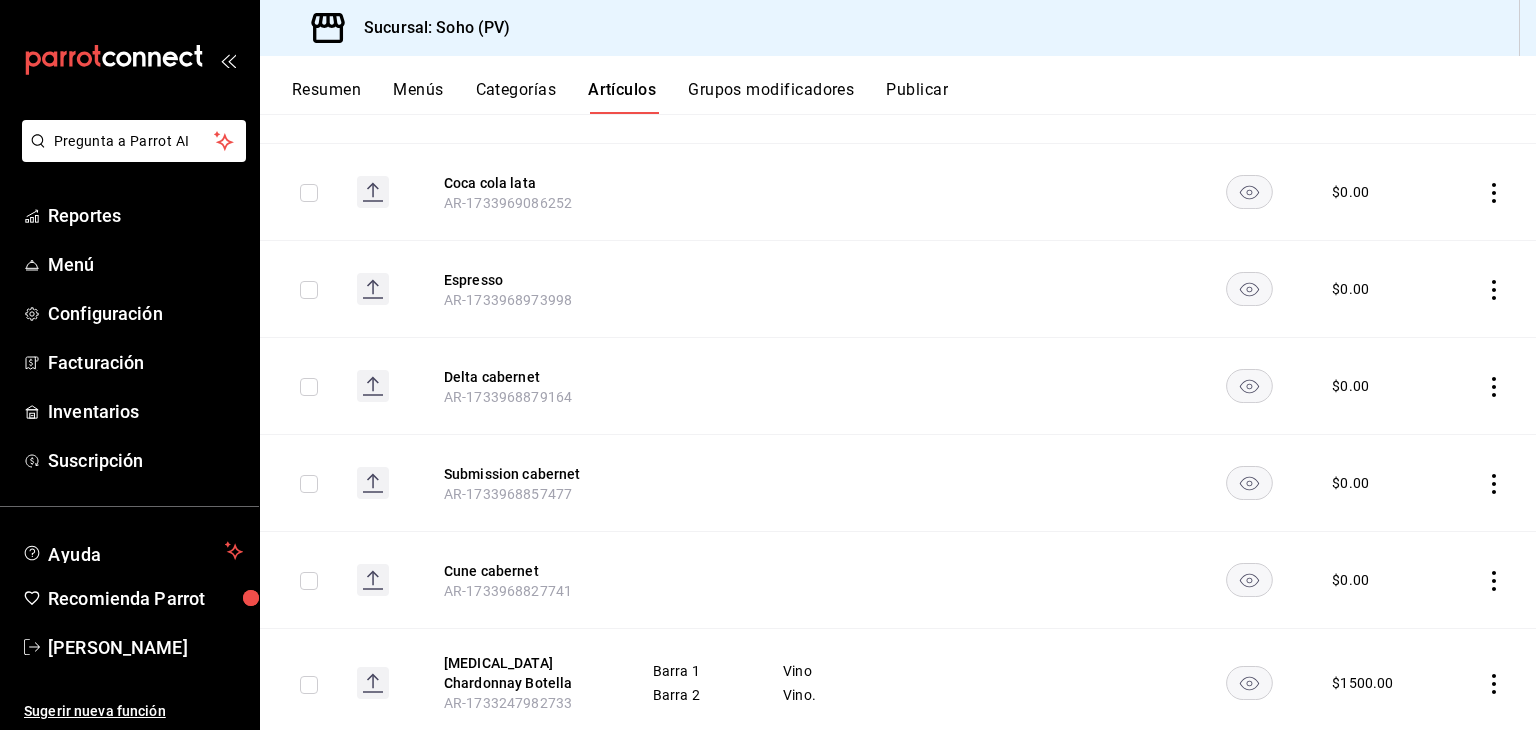 click 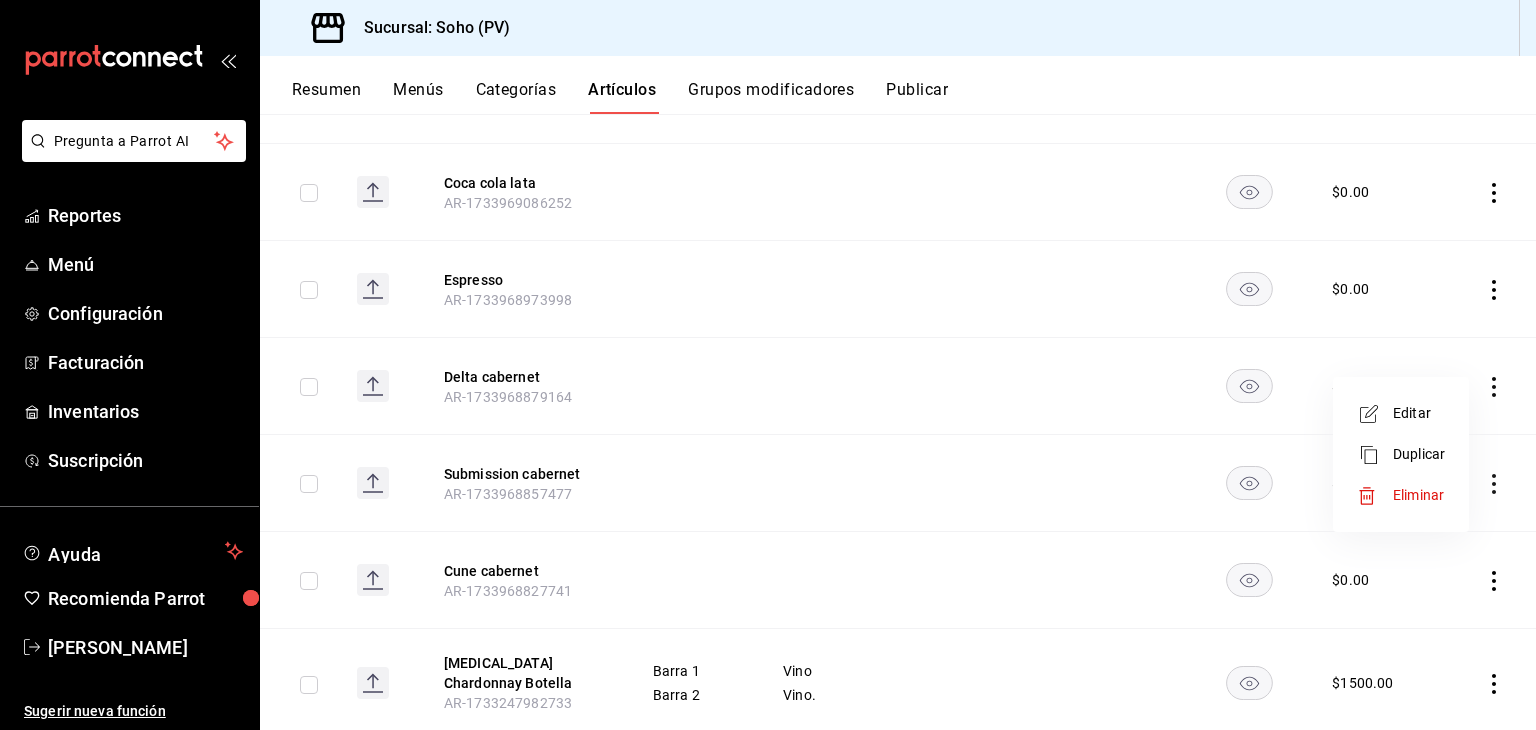 click on "Eliminar" at bounding box center [1419, 495] 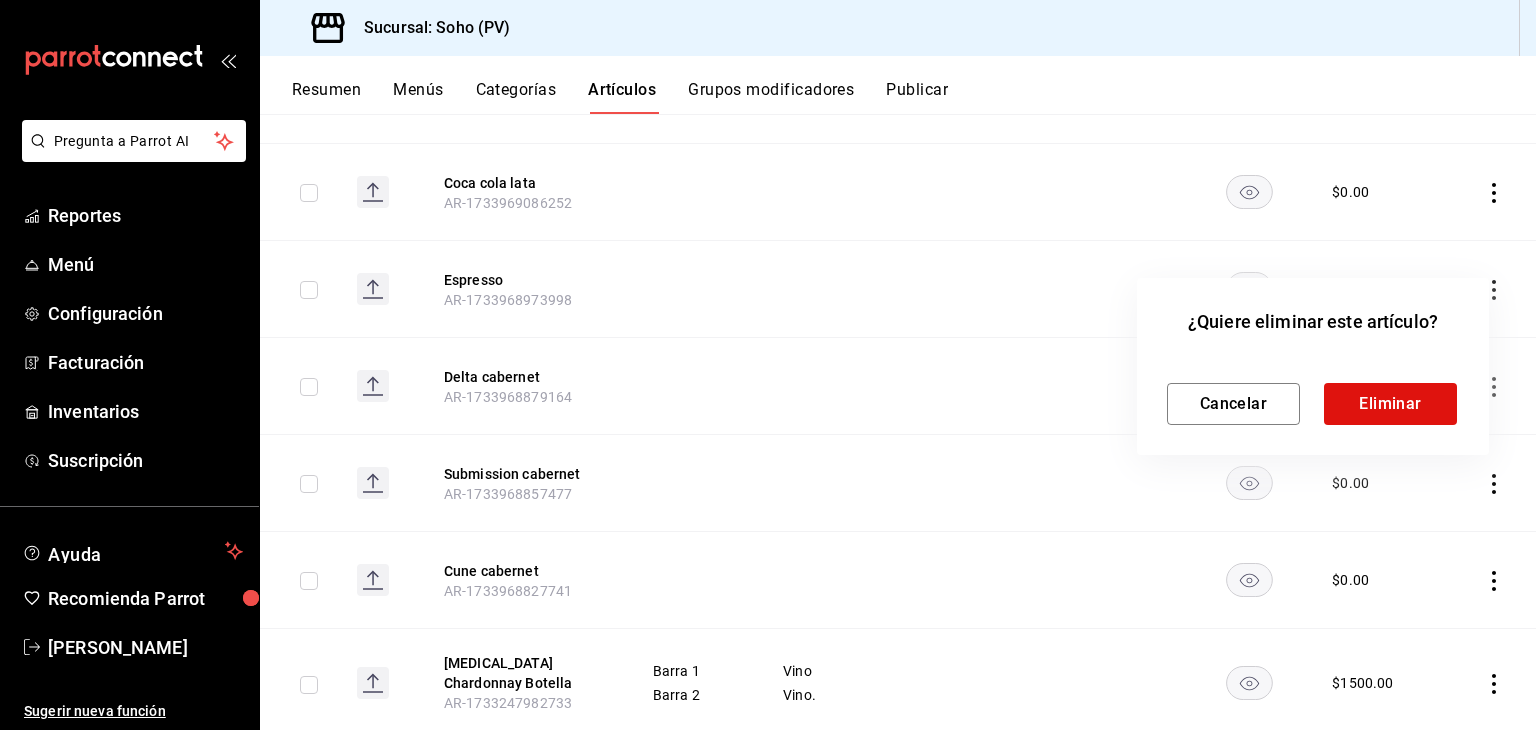 click on "¿Quiere eliminar este artículo? Cancelar Eliminar" at bounding box center [1313, 366] 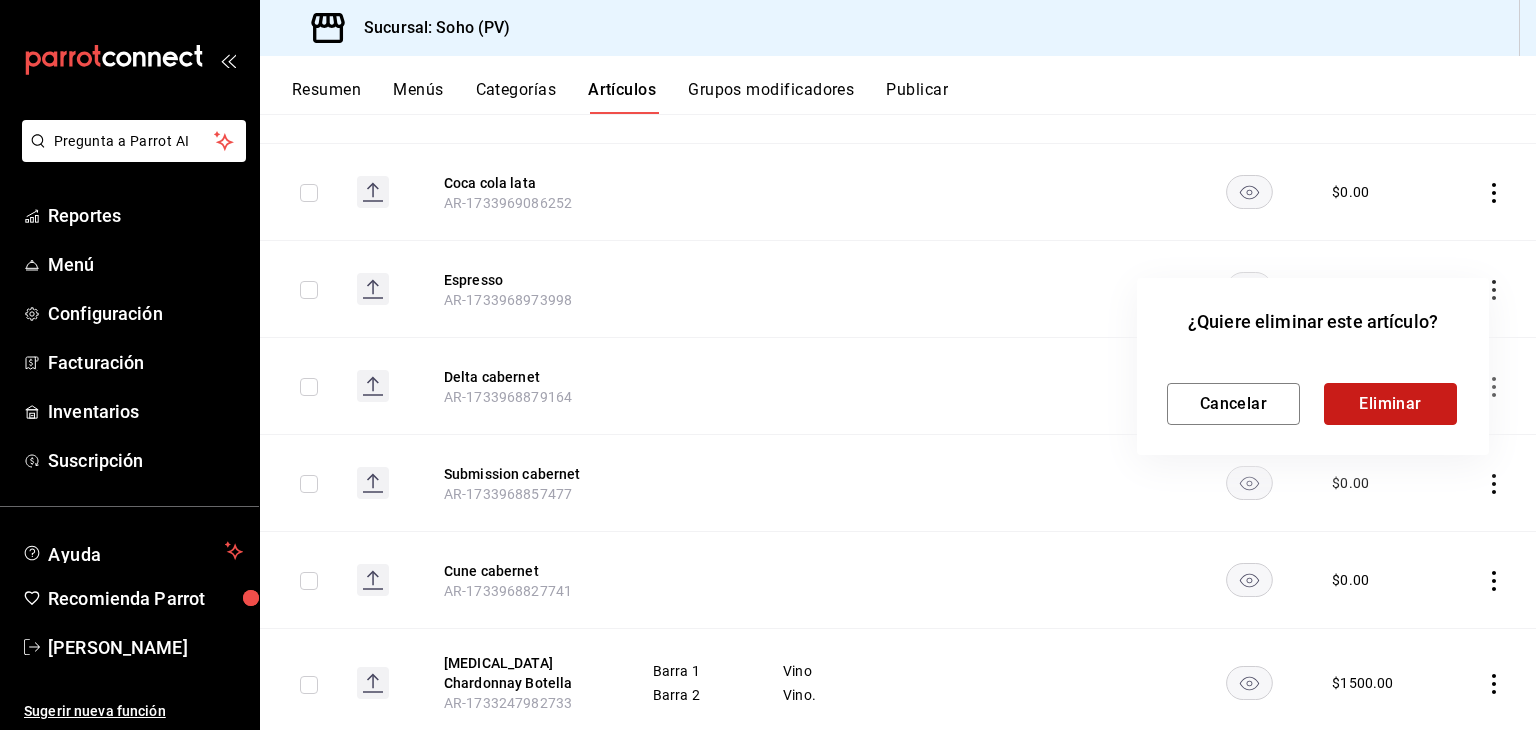 click on "Eliminar" at bounding box center [1390, 404] 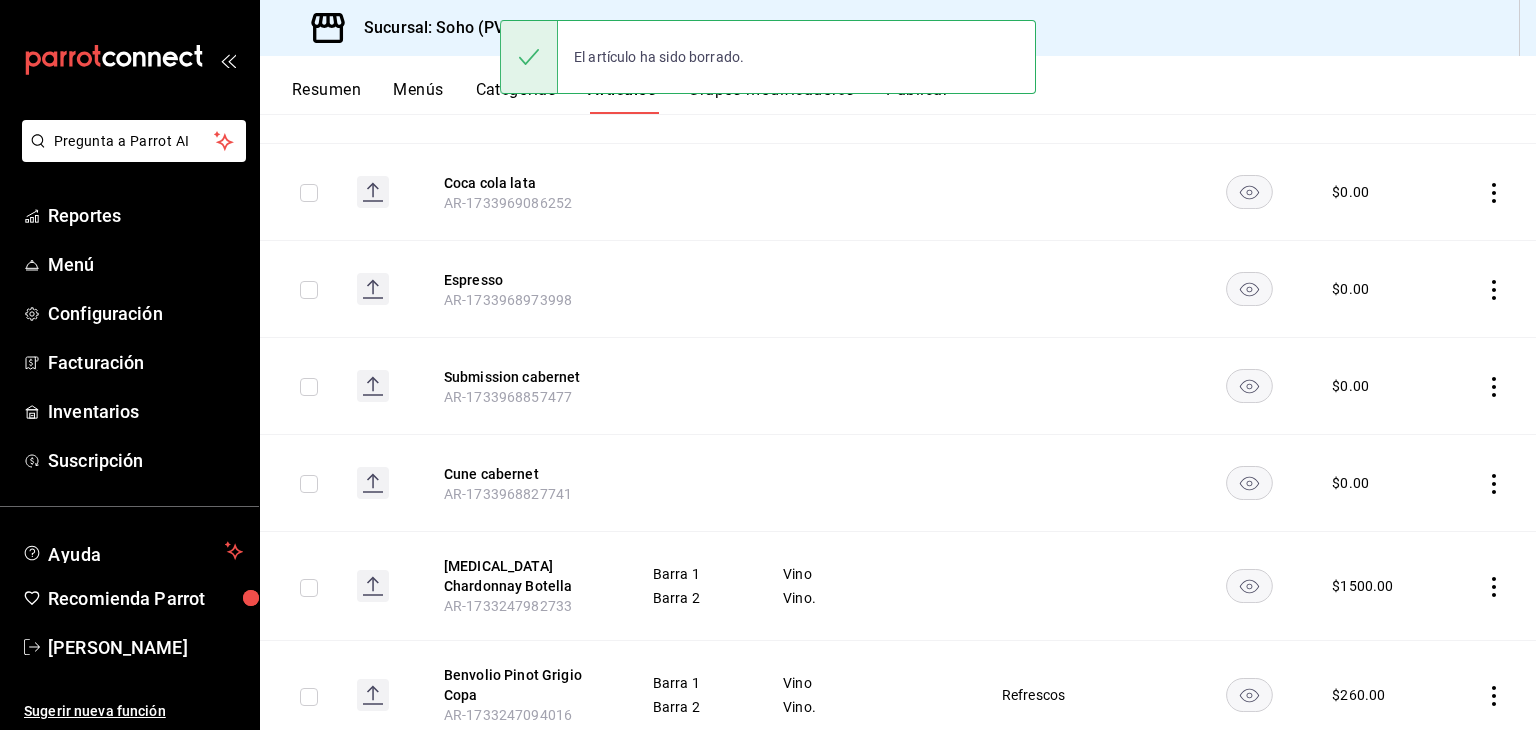 click 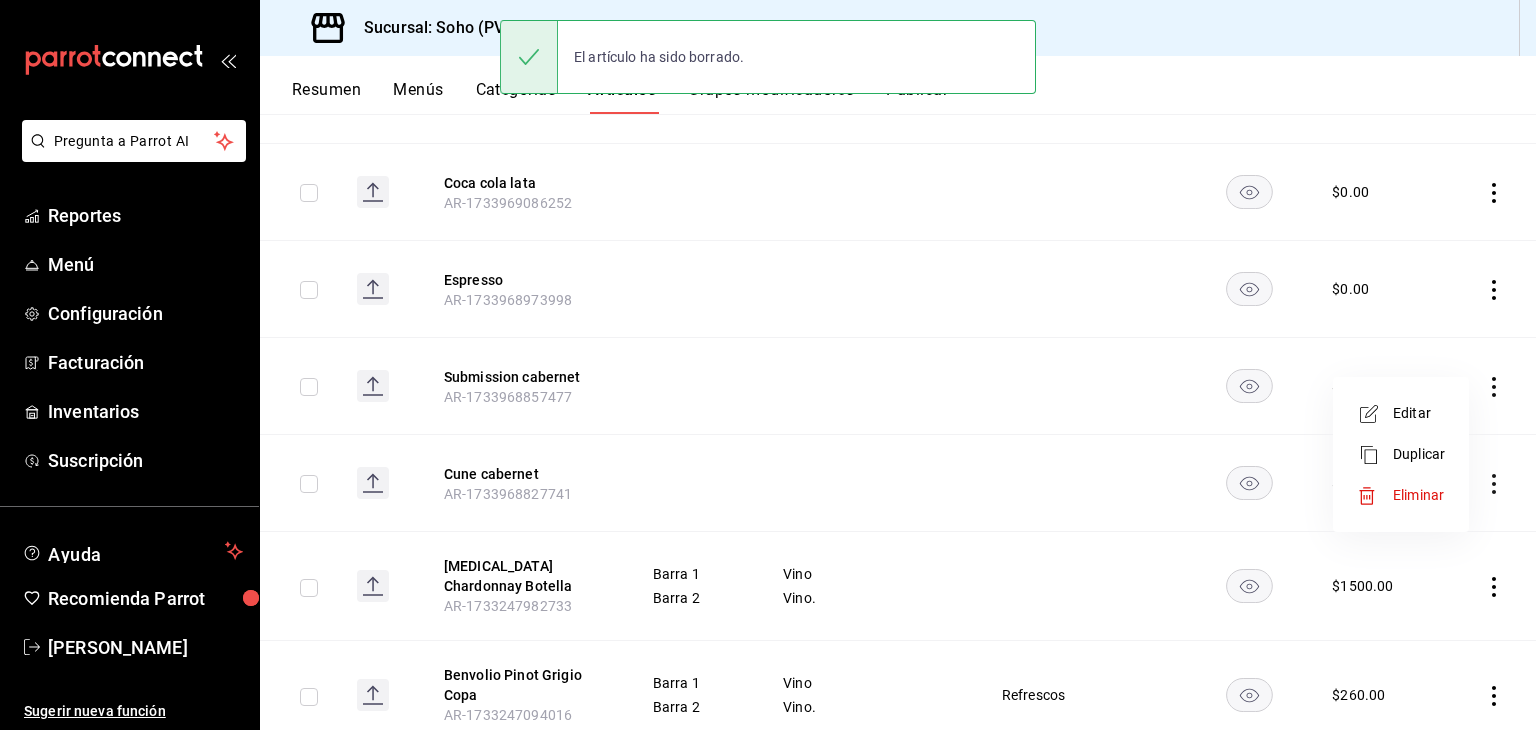 click on "Eliminar" at bounding box center (1418, 495) 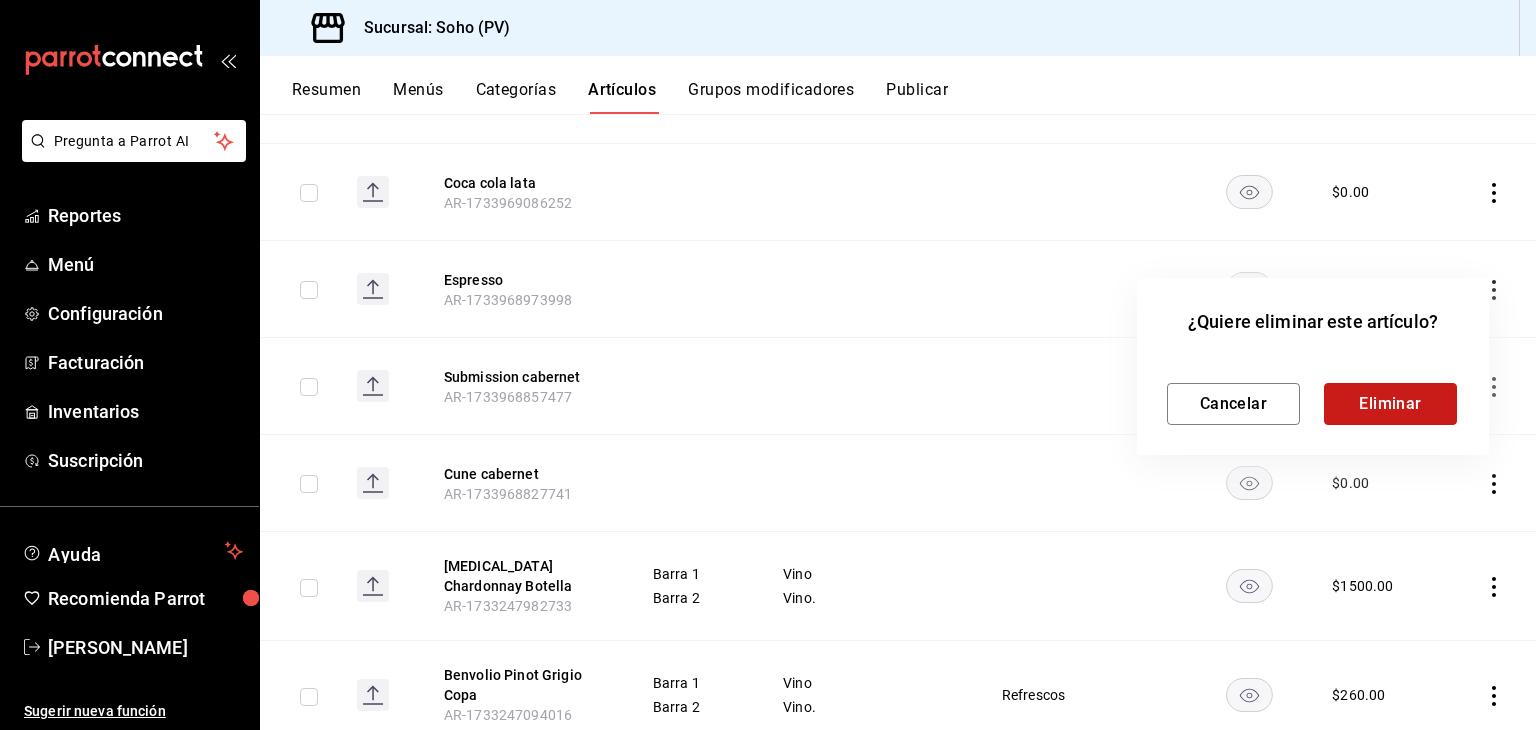 click on "Eliminar" at bounding box center [1390, 404] 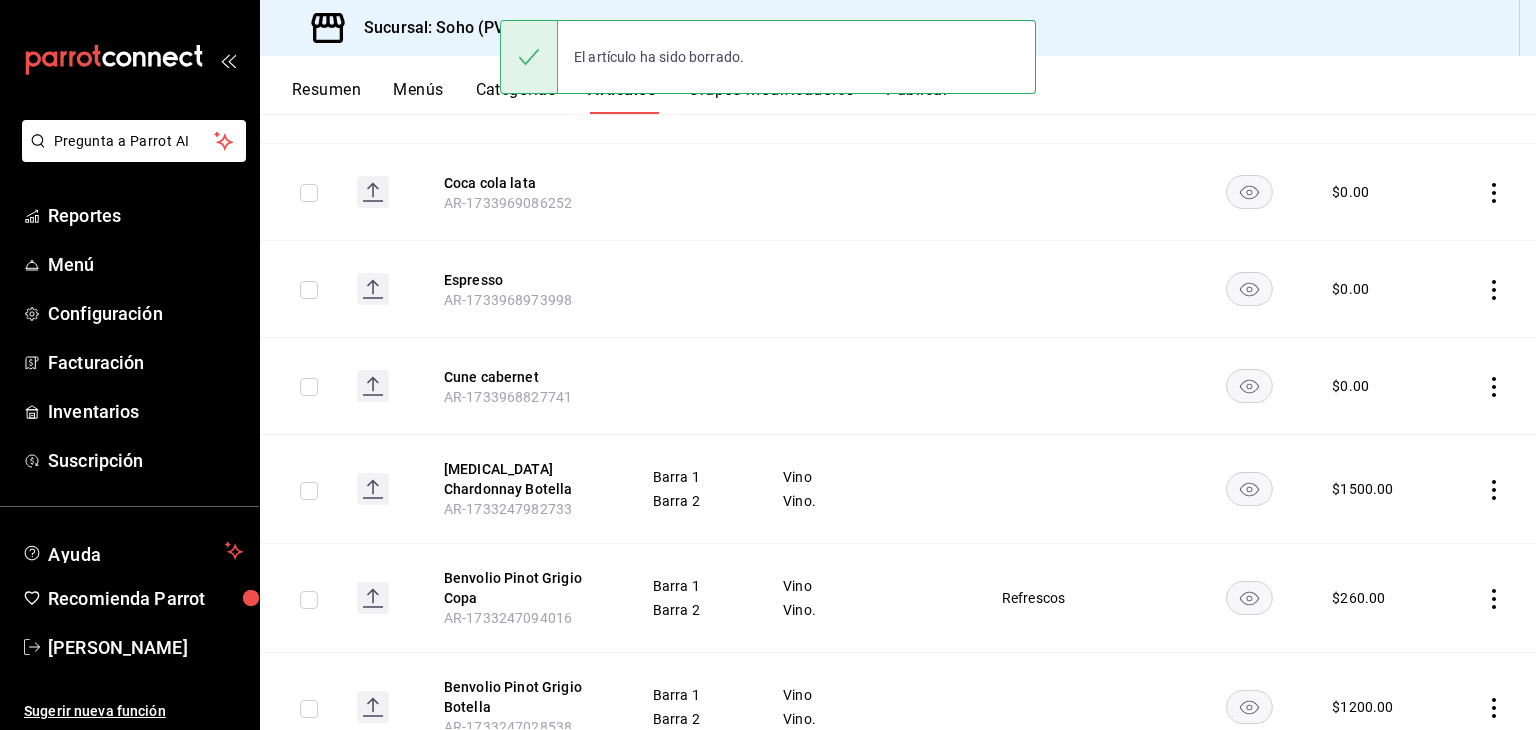 click 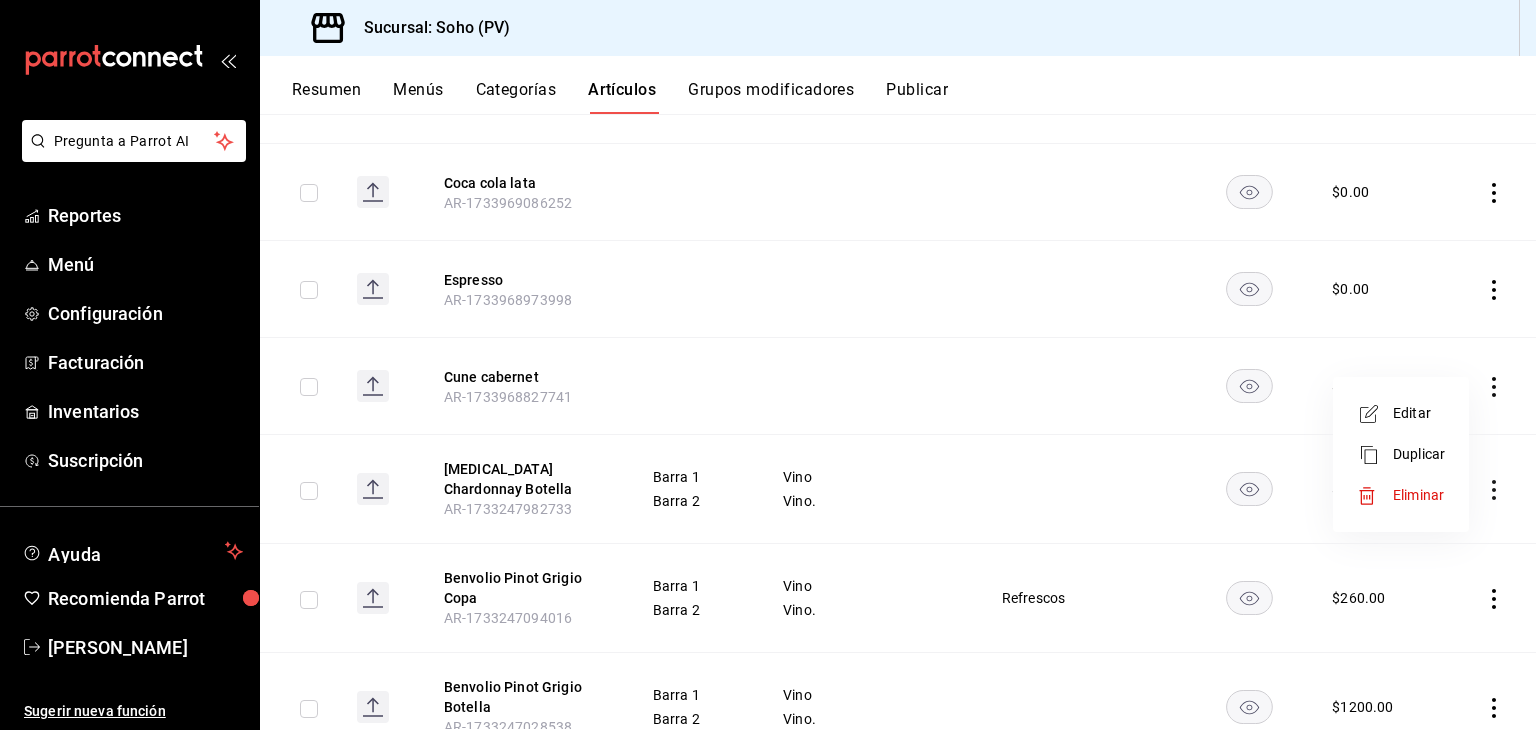 click on "Eliminar" at bounding box center [1418, 495] 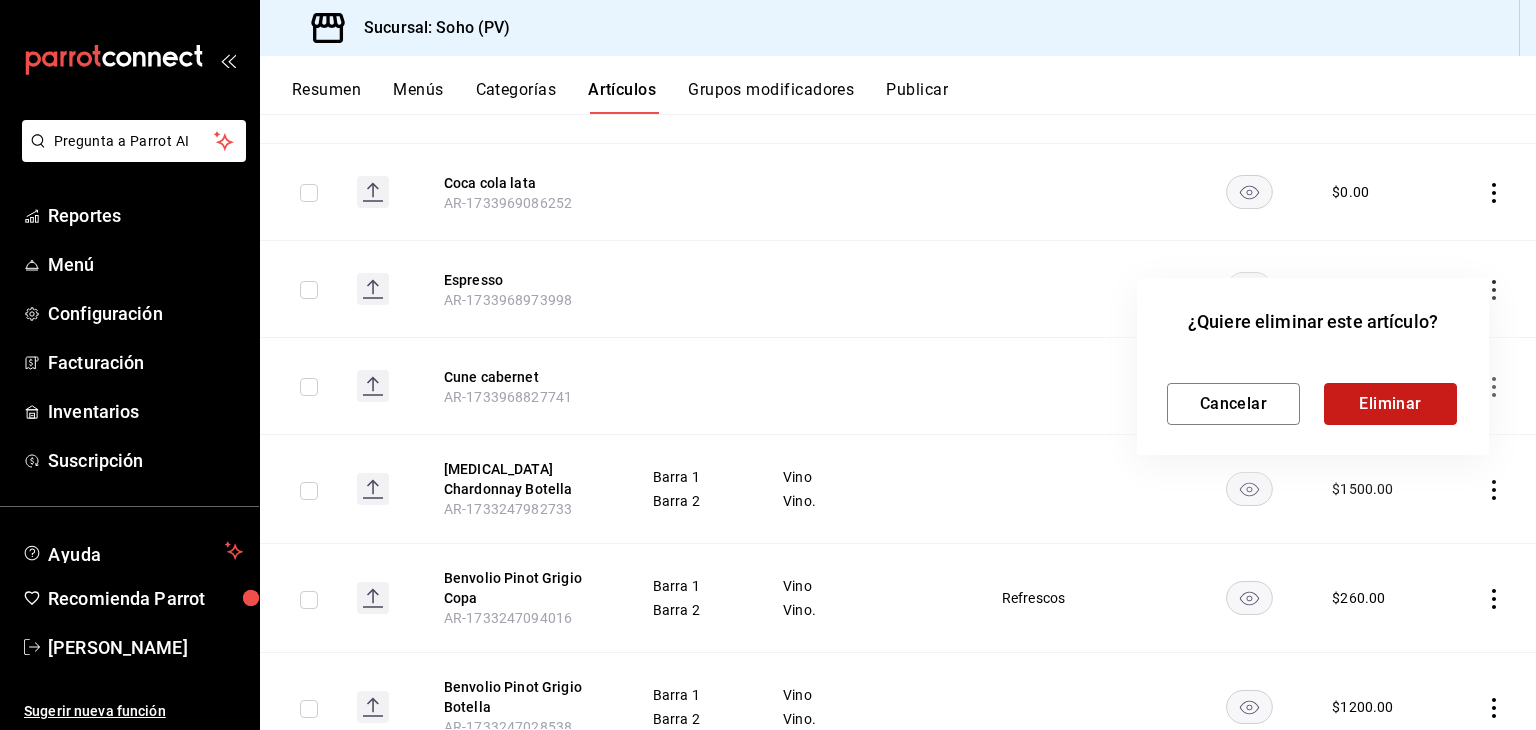 click on "Eliminar" at bounding box center (1390, 404) 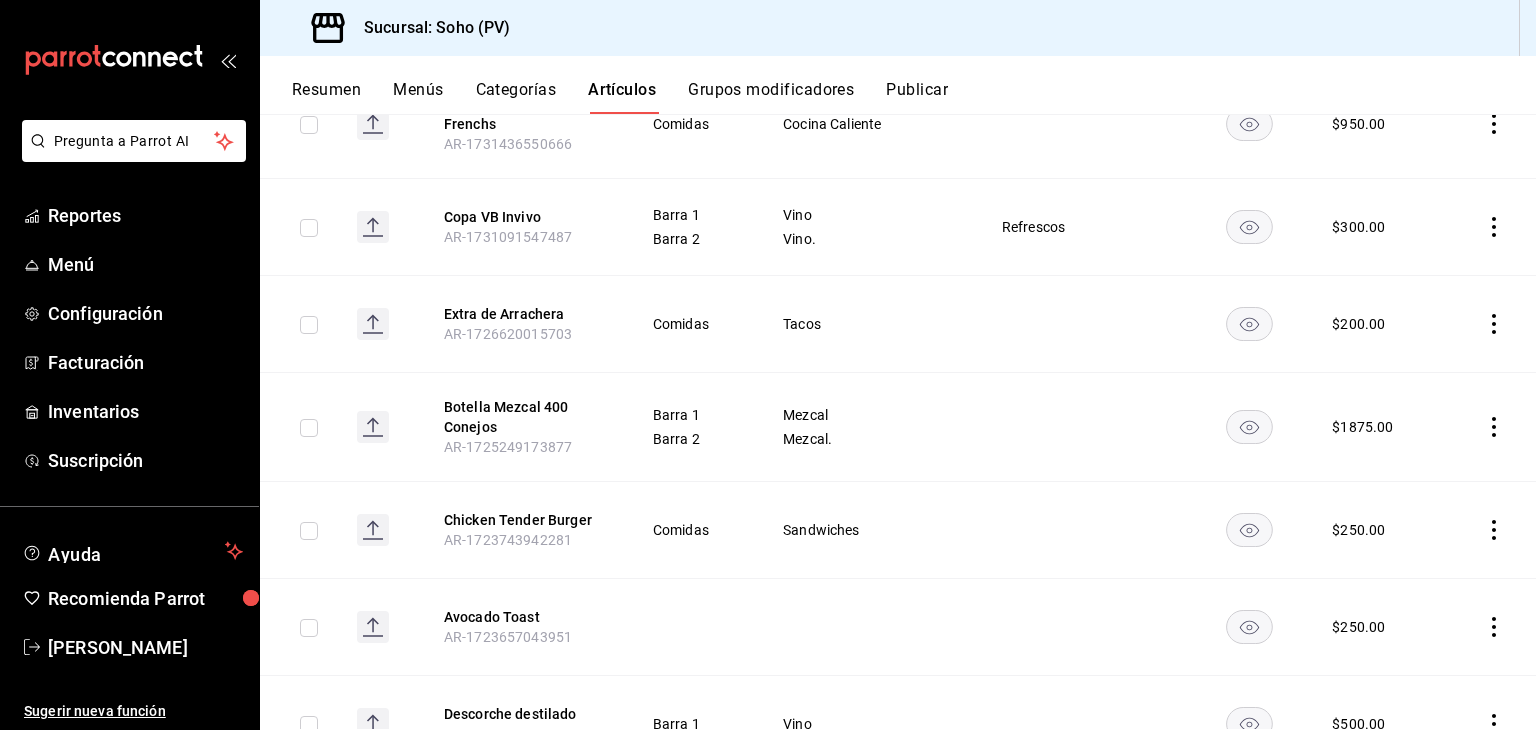 scroll, scrollTop: 5380, scrollLeft: 0, axis: vertical 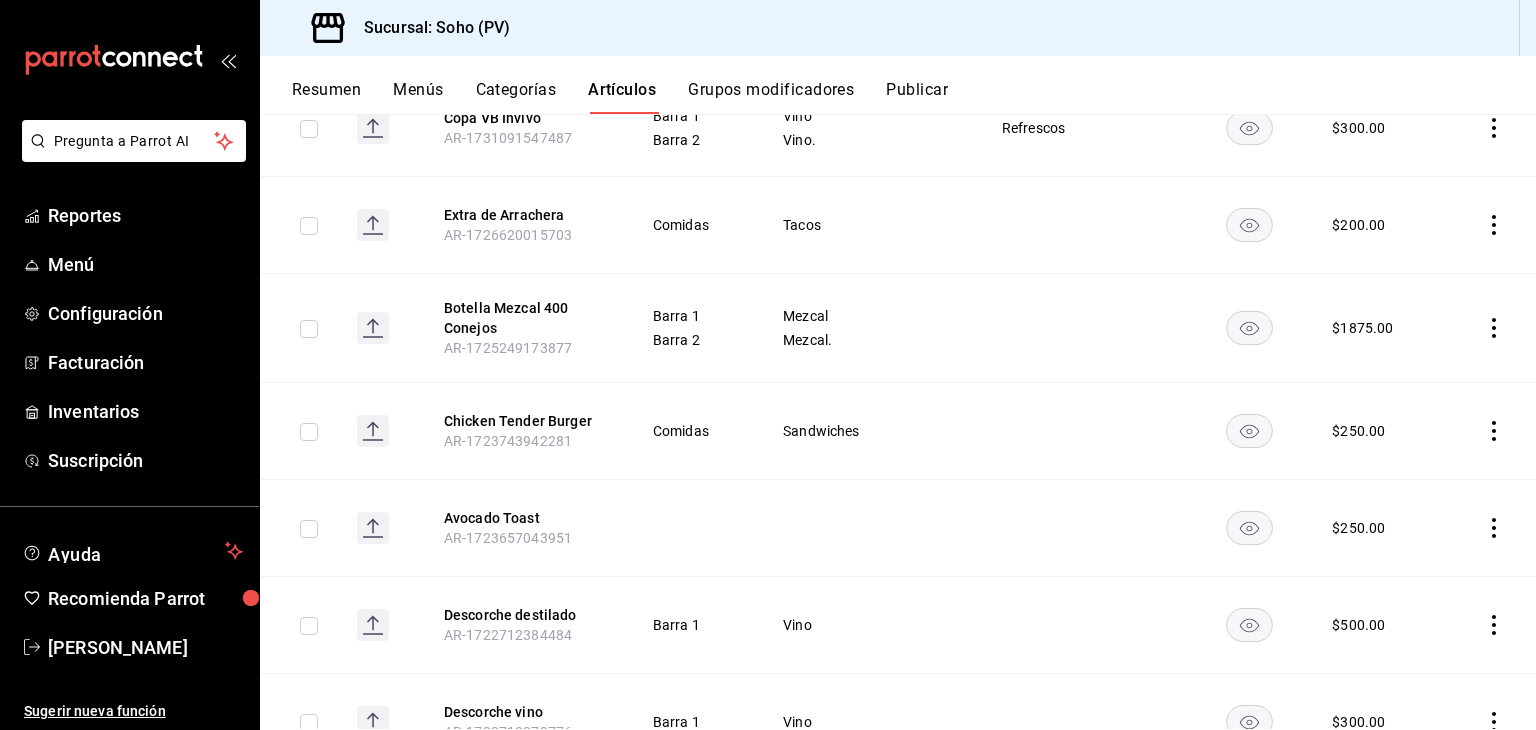 click 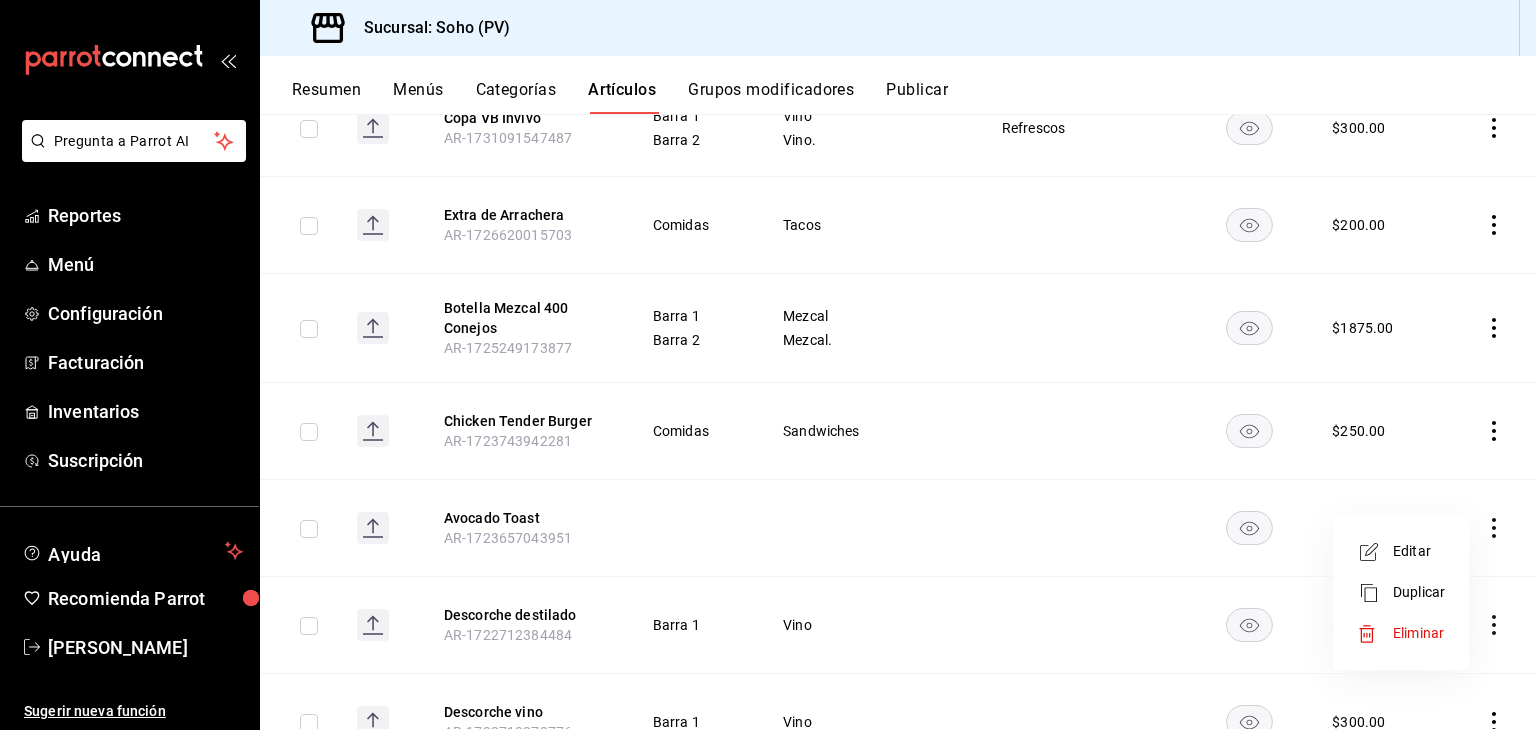 click on "Eliminar" at bounding box center (1401, 633) 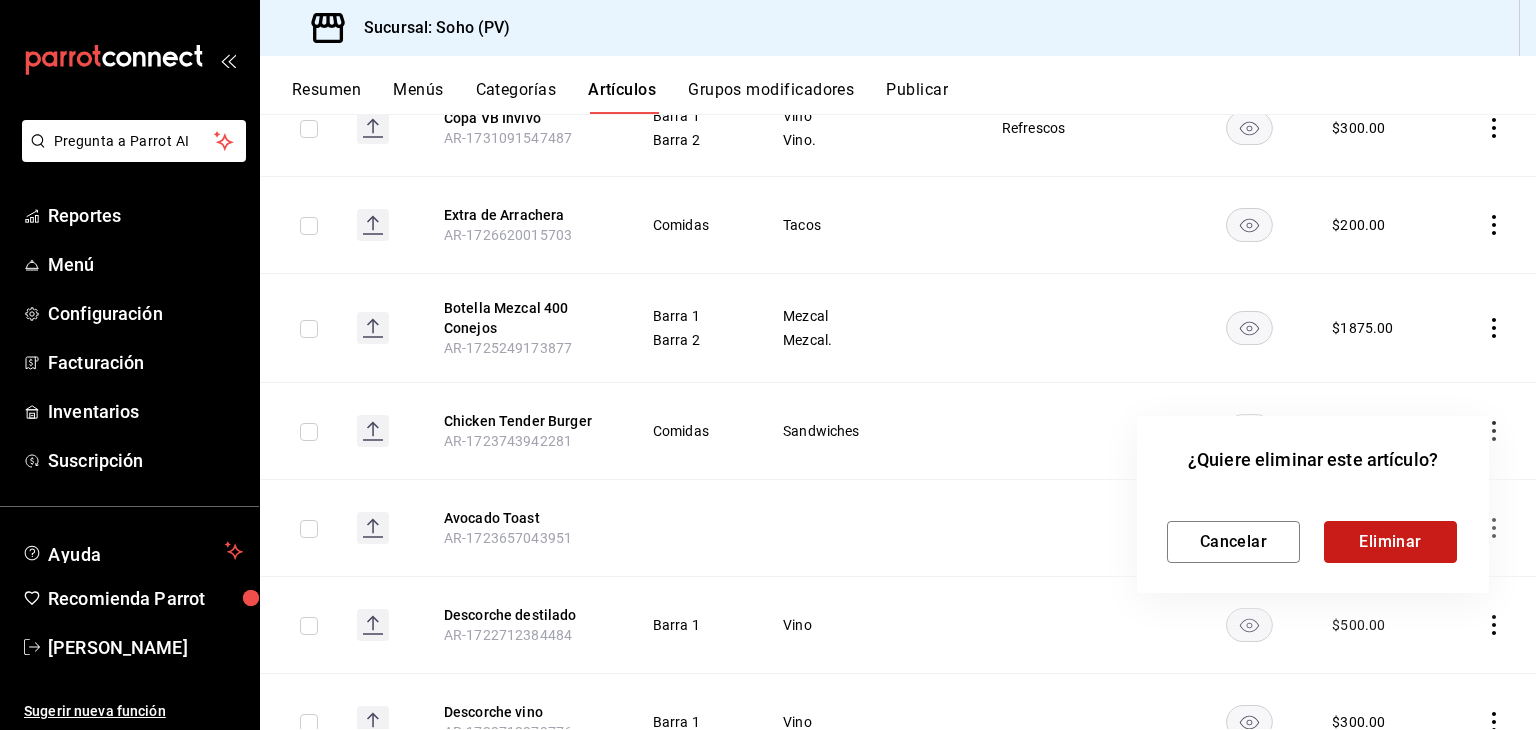 click on "Eliminar" at bounding box center (1390, 542) 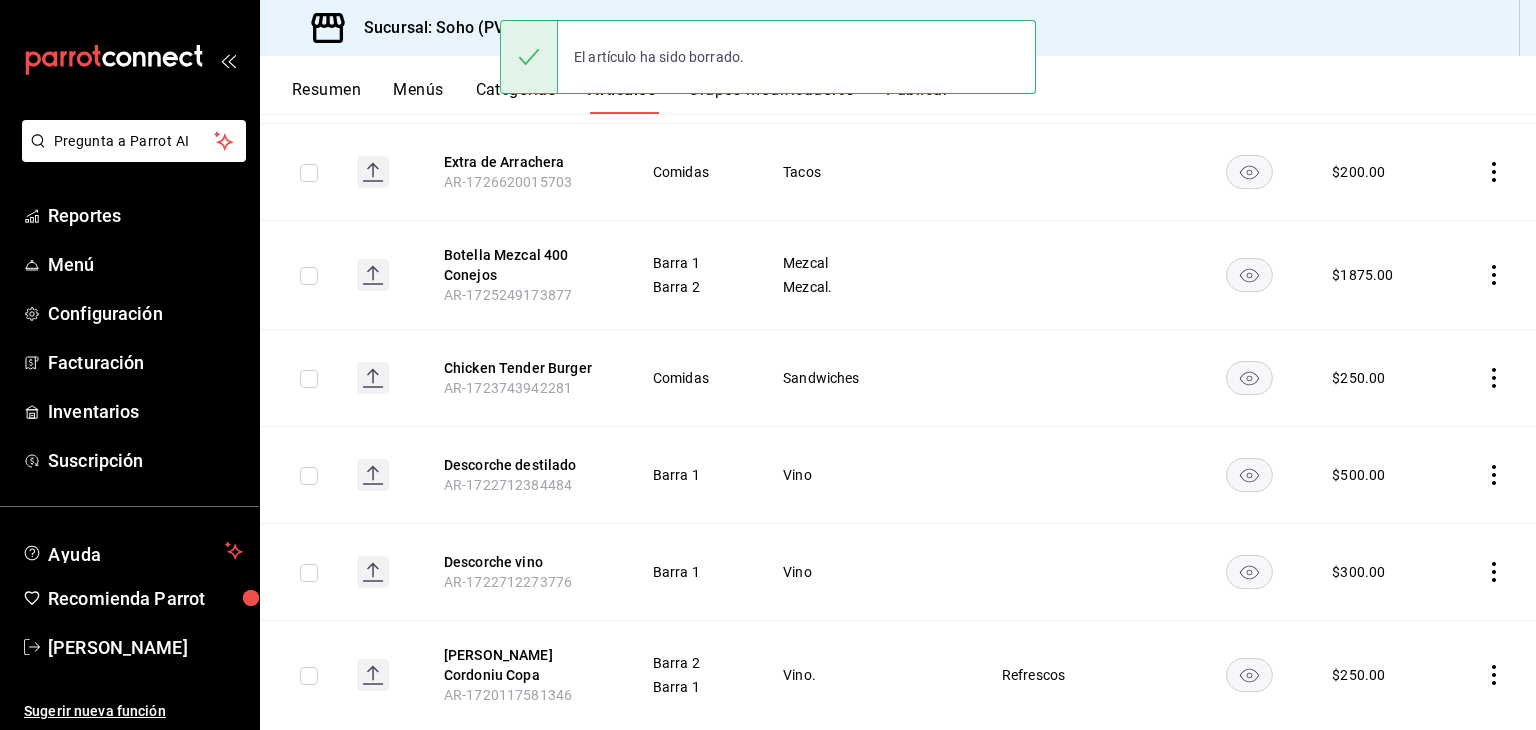 scroll, scrollTop: 5434, scrollLeft: 0, axis: vertical 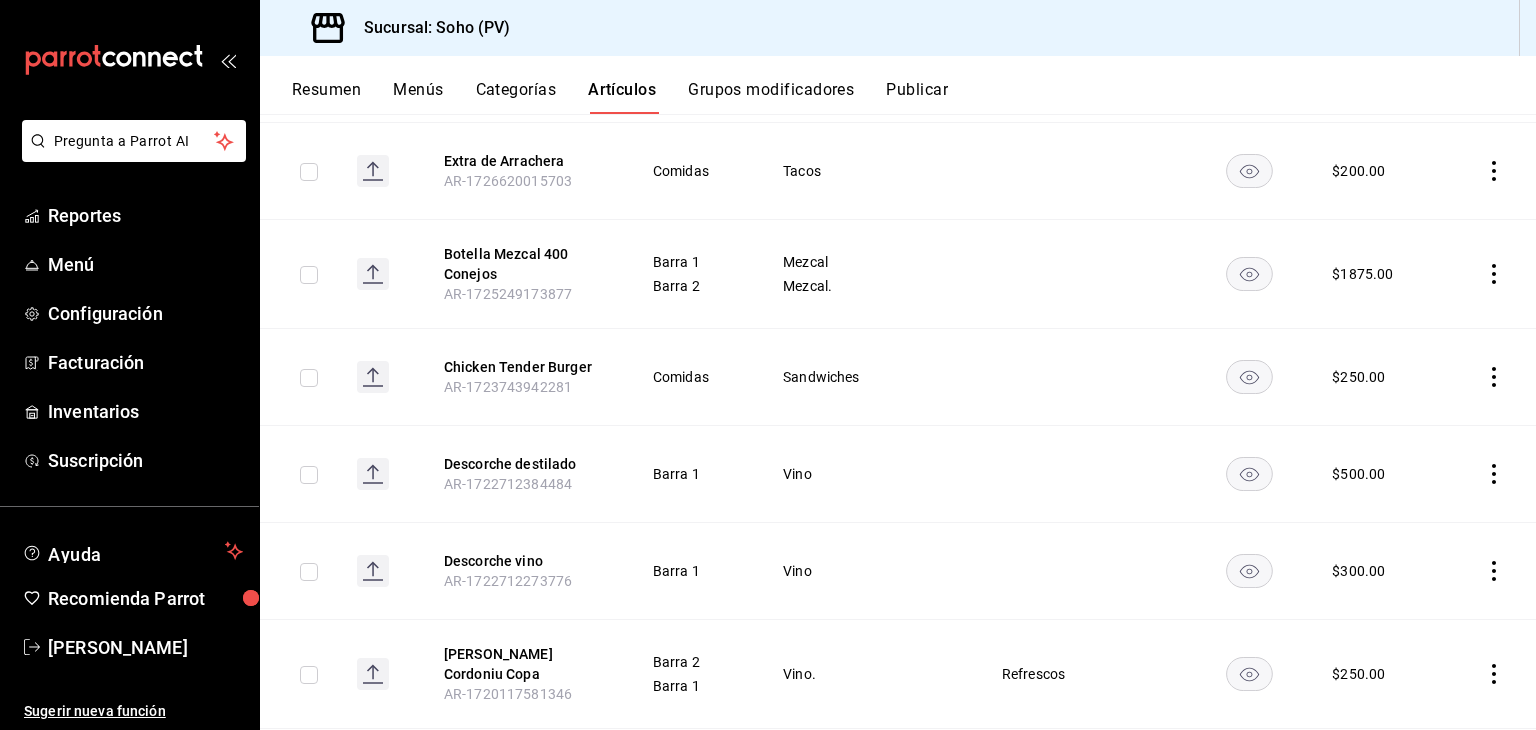 click 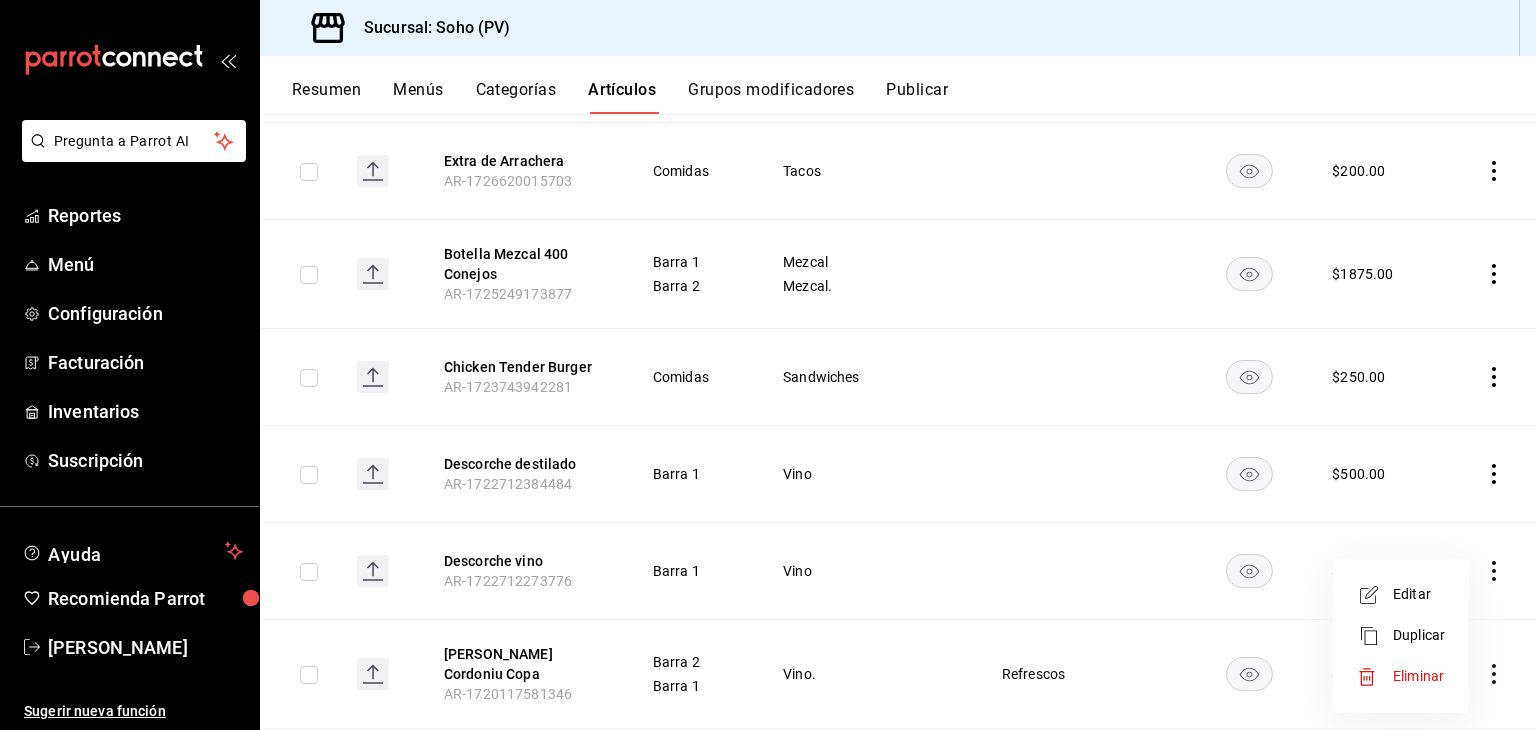 click on "Editar" at bounding box center (1419, 594) 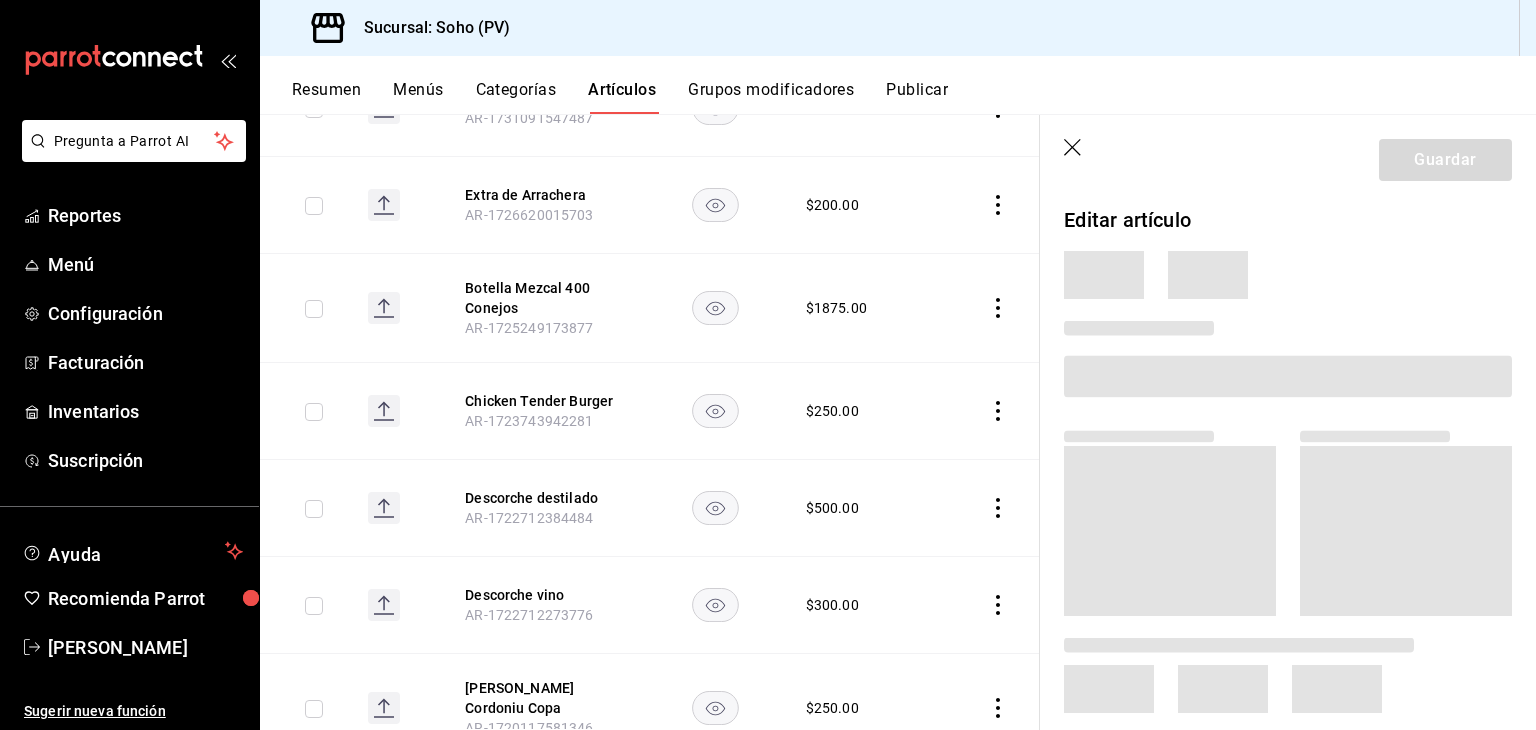 scroll, scrollTop: 5402, scrollLeft: 0, axis: vertical 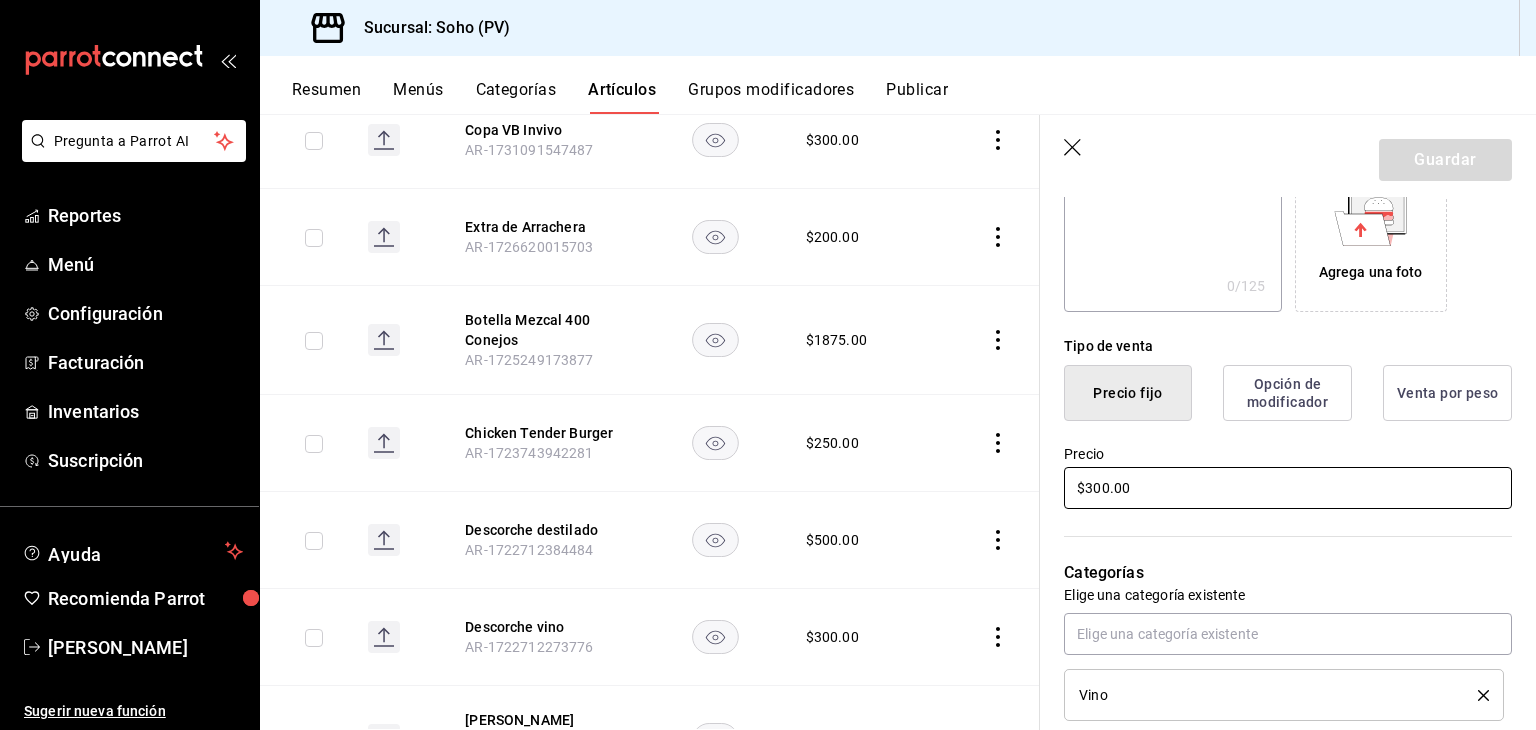 click on "$300.00" at bounding box center (1288, 488) 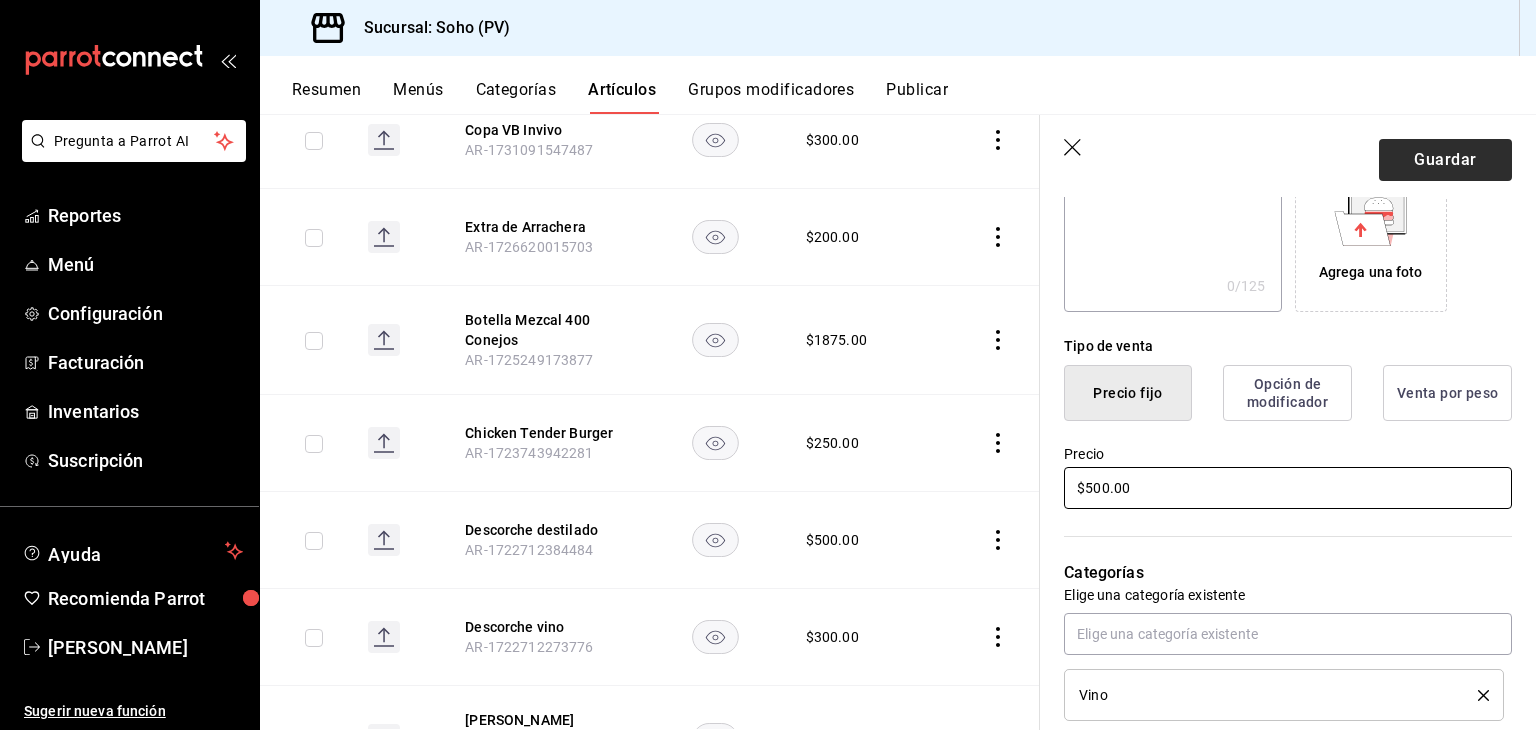 type on "$500.00" 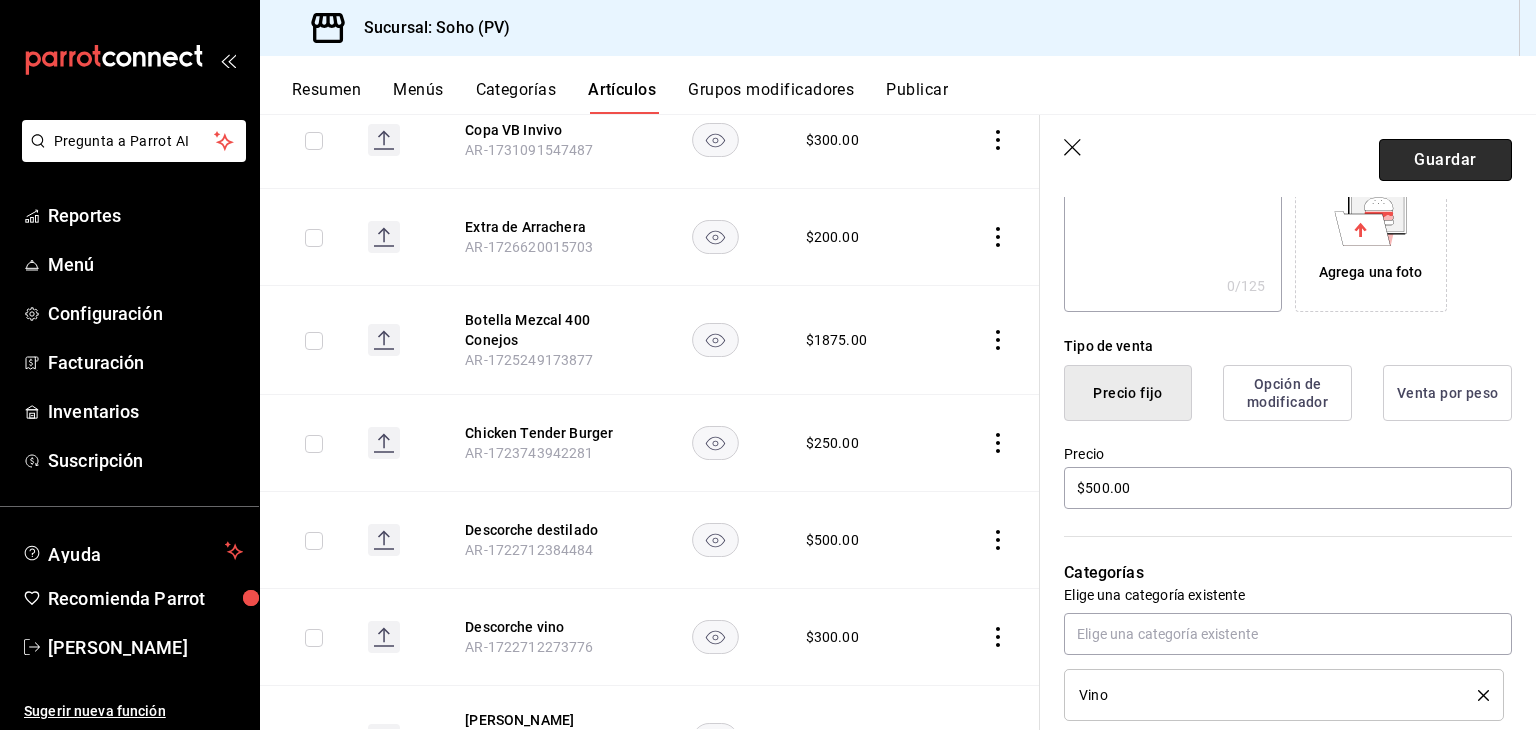 click on "Guardar" at bounding box center (1445, 160) 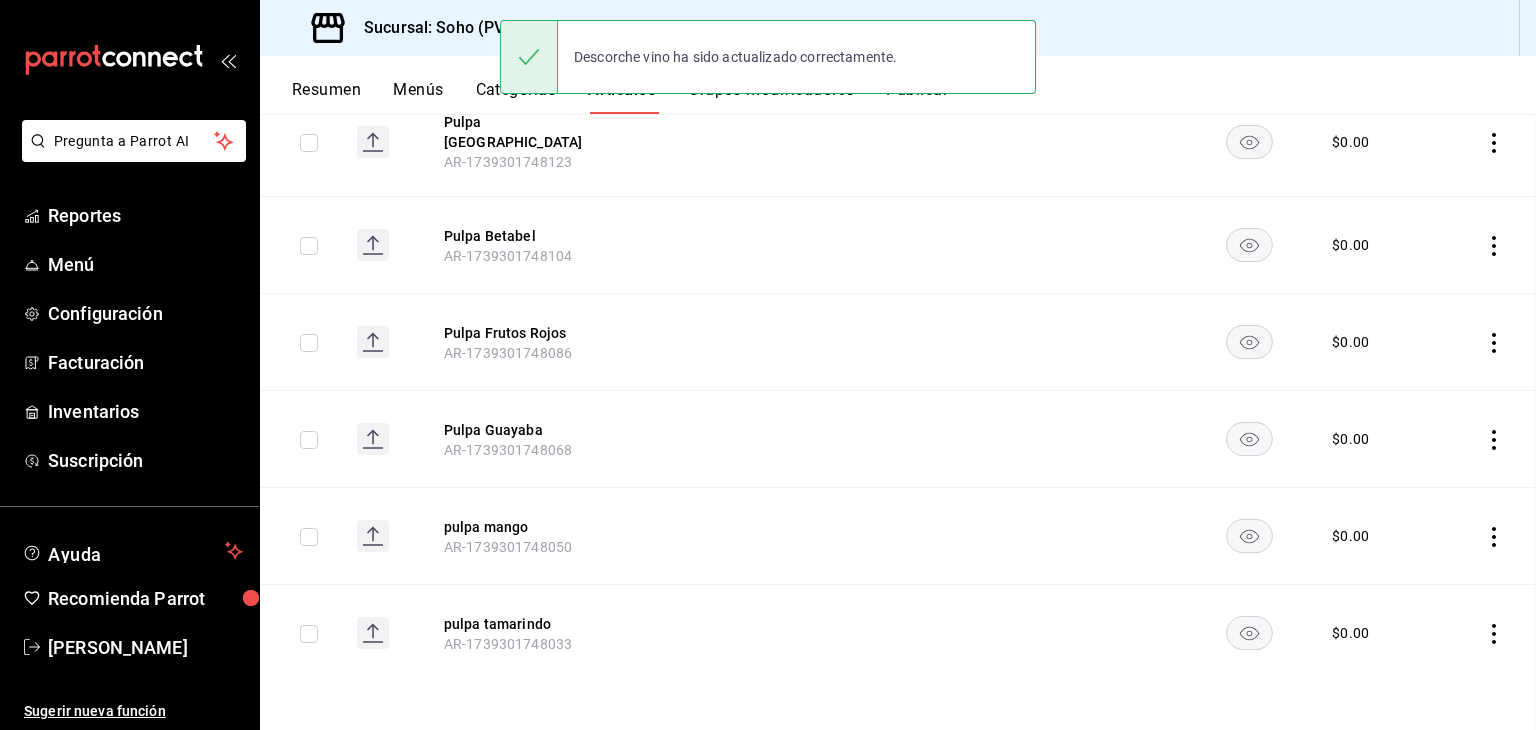 scroll, scrollTop: 0, scrollLeft: 0, axis: both 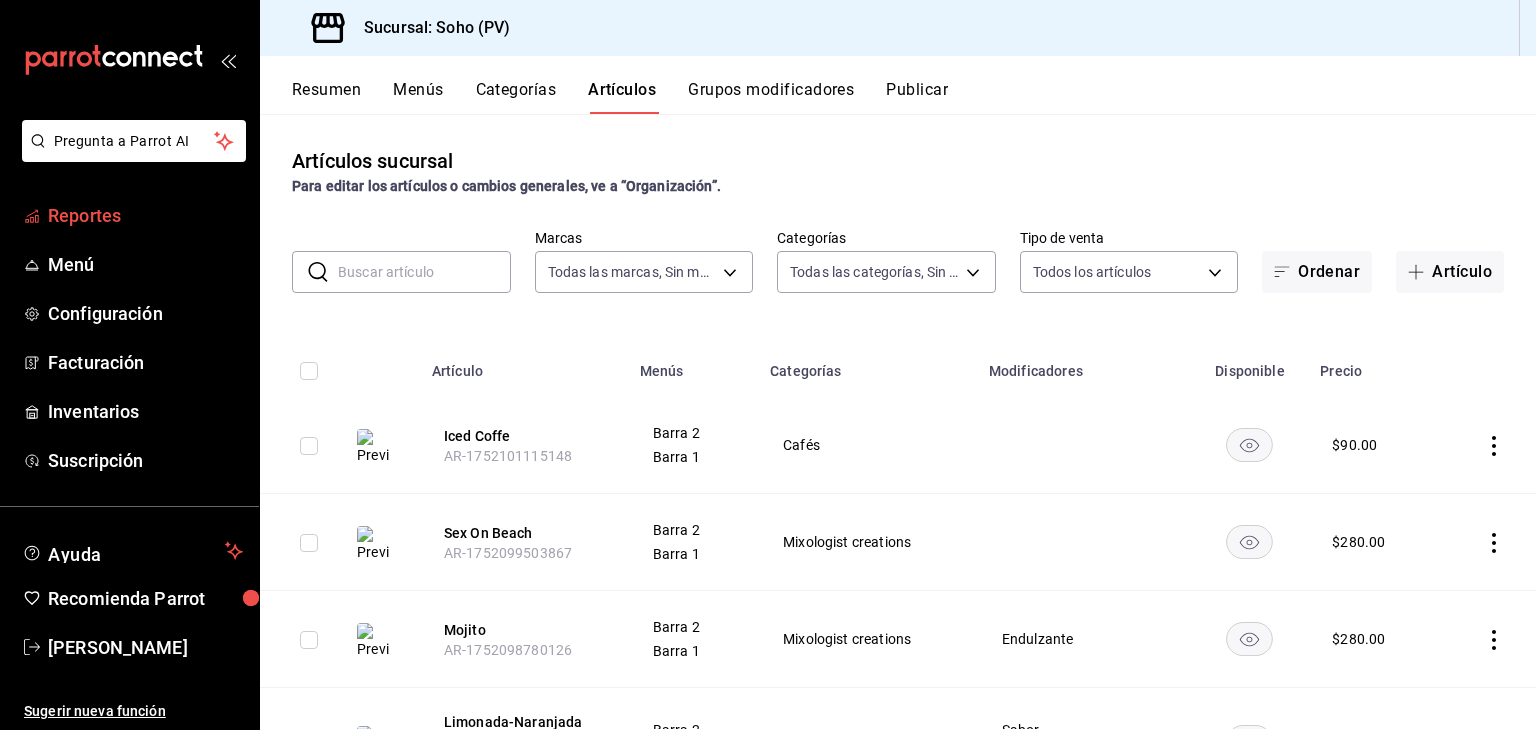 click on "Reportes" at bounding box center [145, 215] 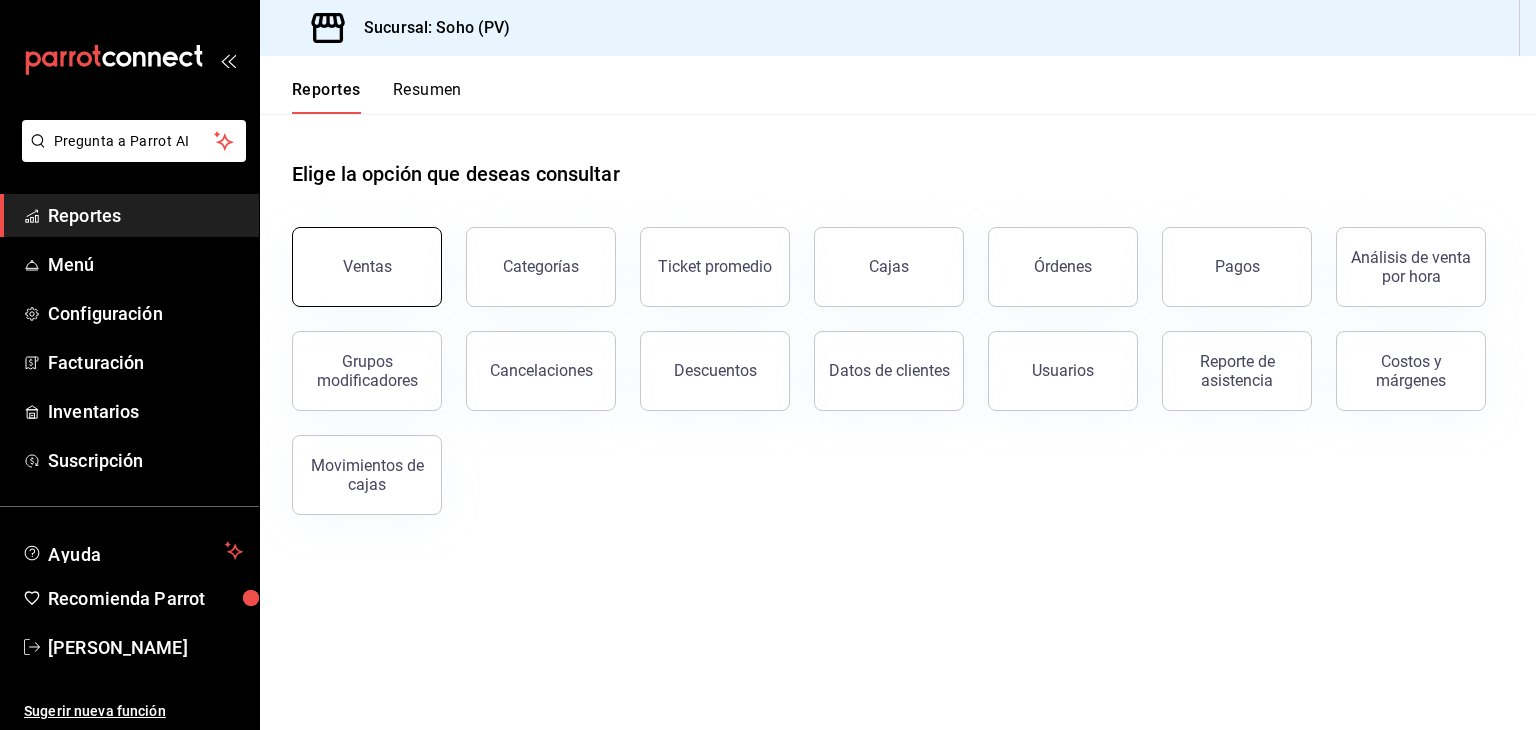 click on "Ventas" at bounding box center [367, 267] 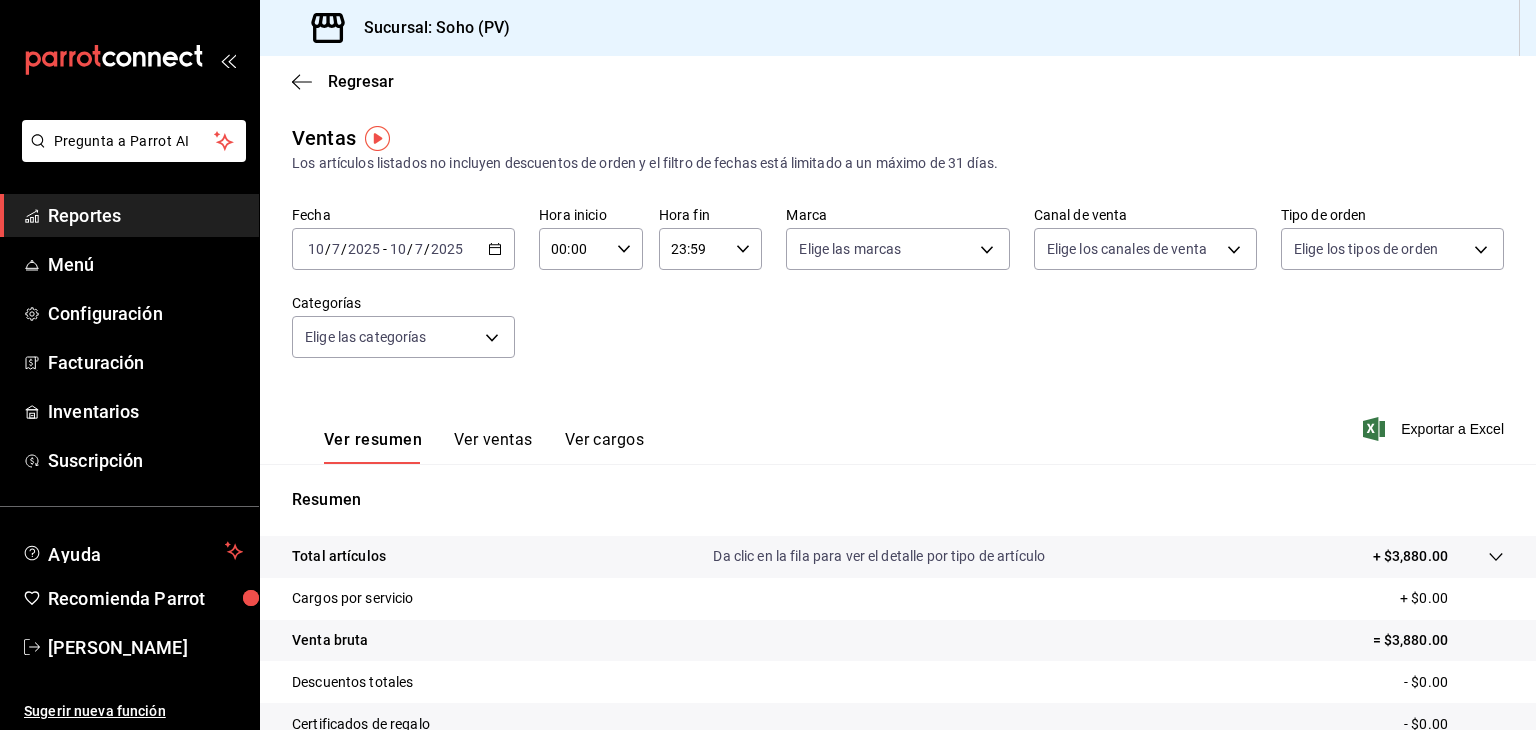 click 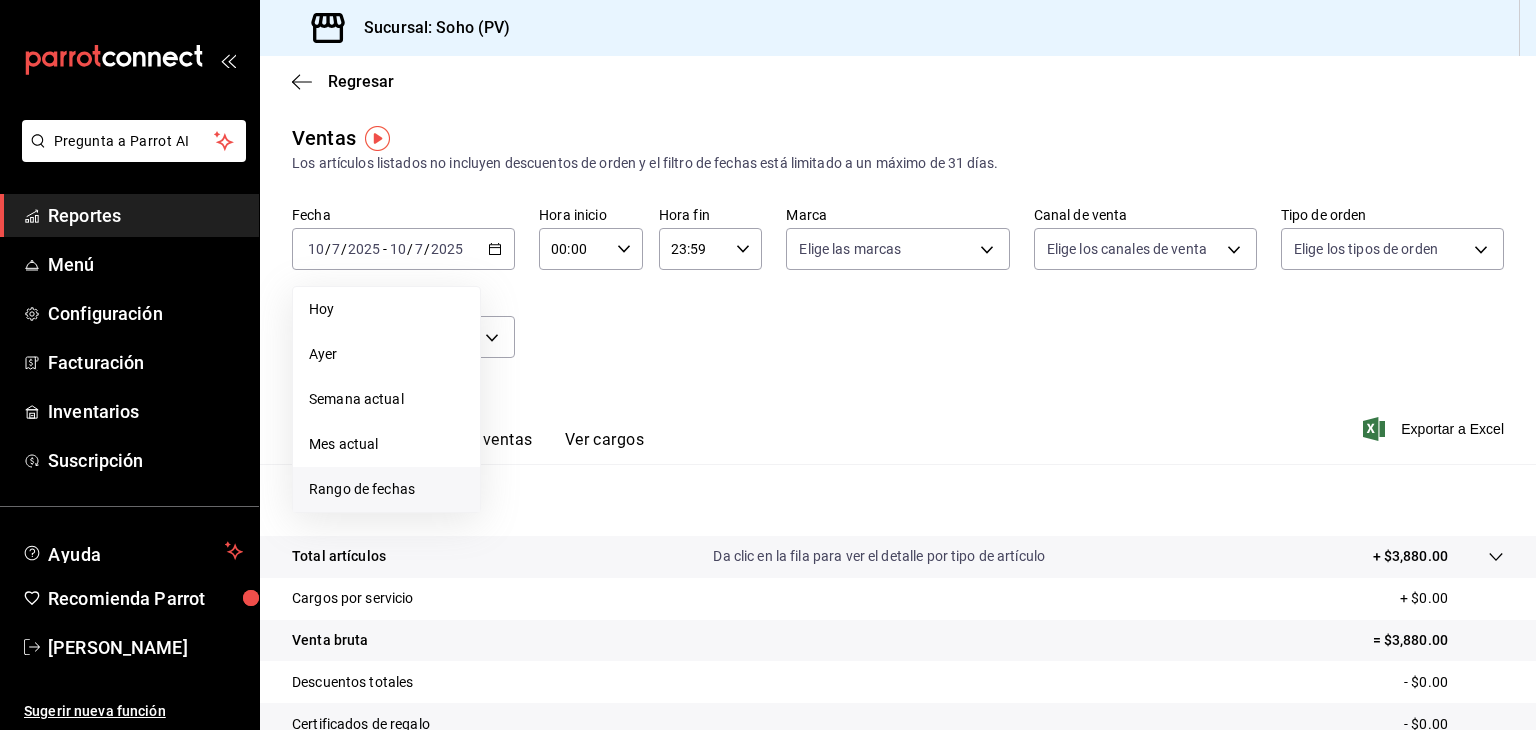 click on "Rango de fechas" at bounding box center (386, 489) 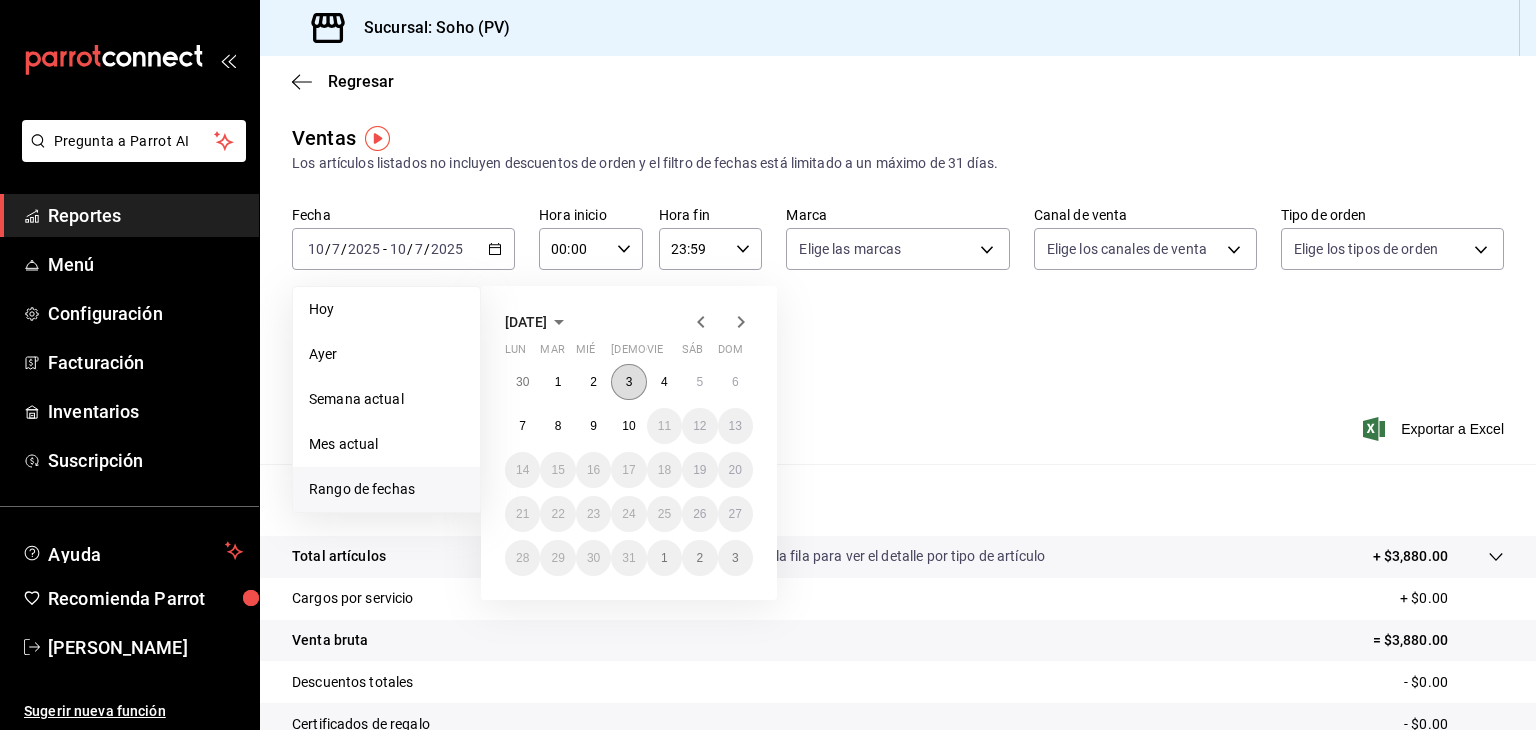 click on "3" at bounding box center [628, 382] 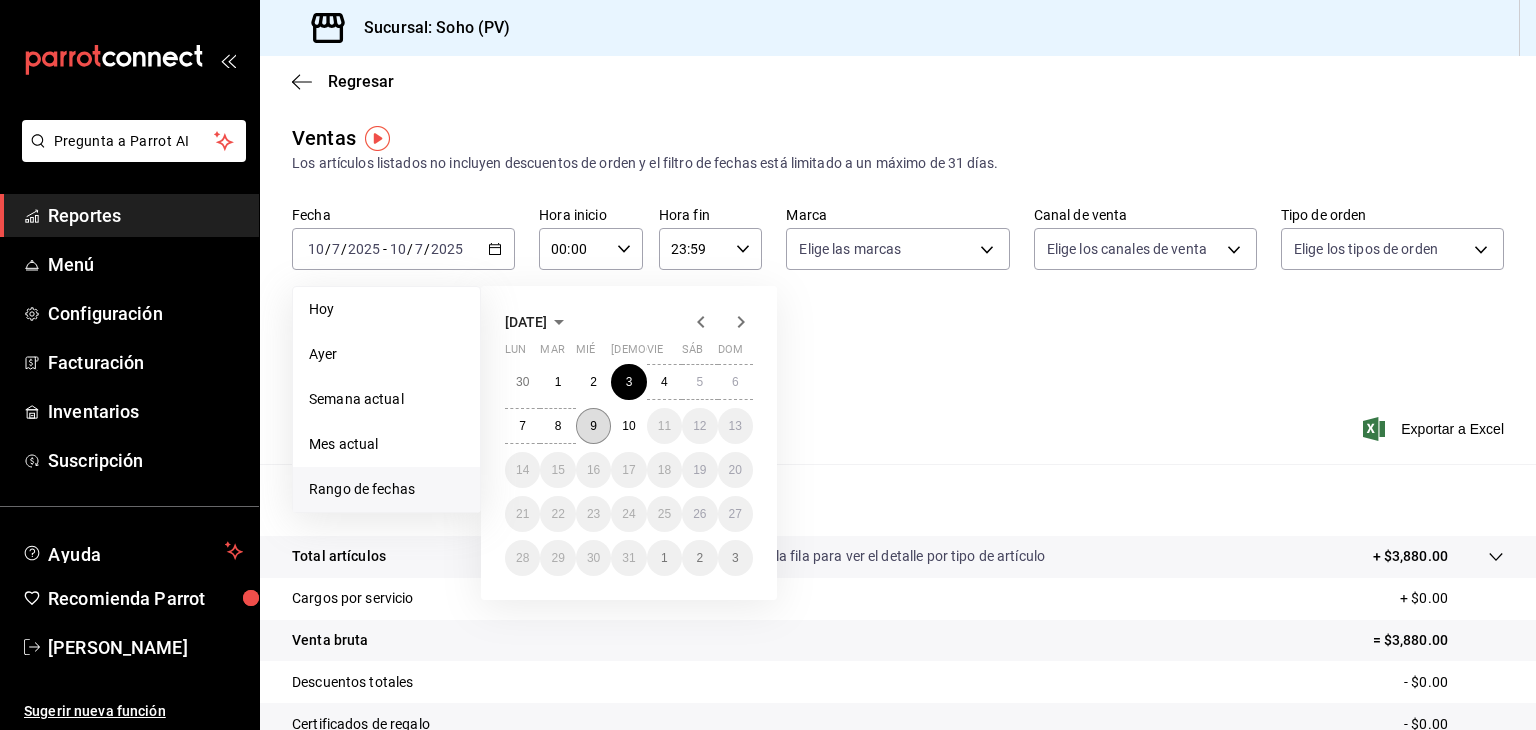 click on "9" at bounding box center (593, 426) 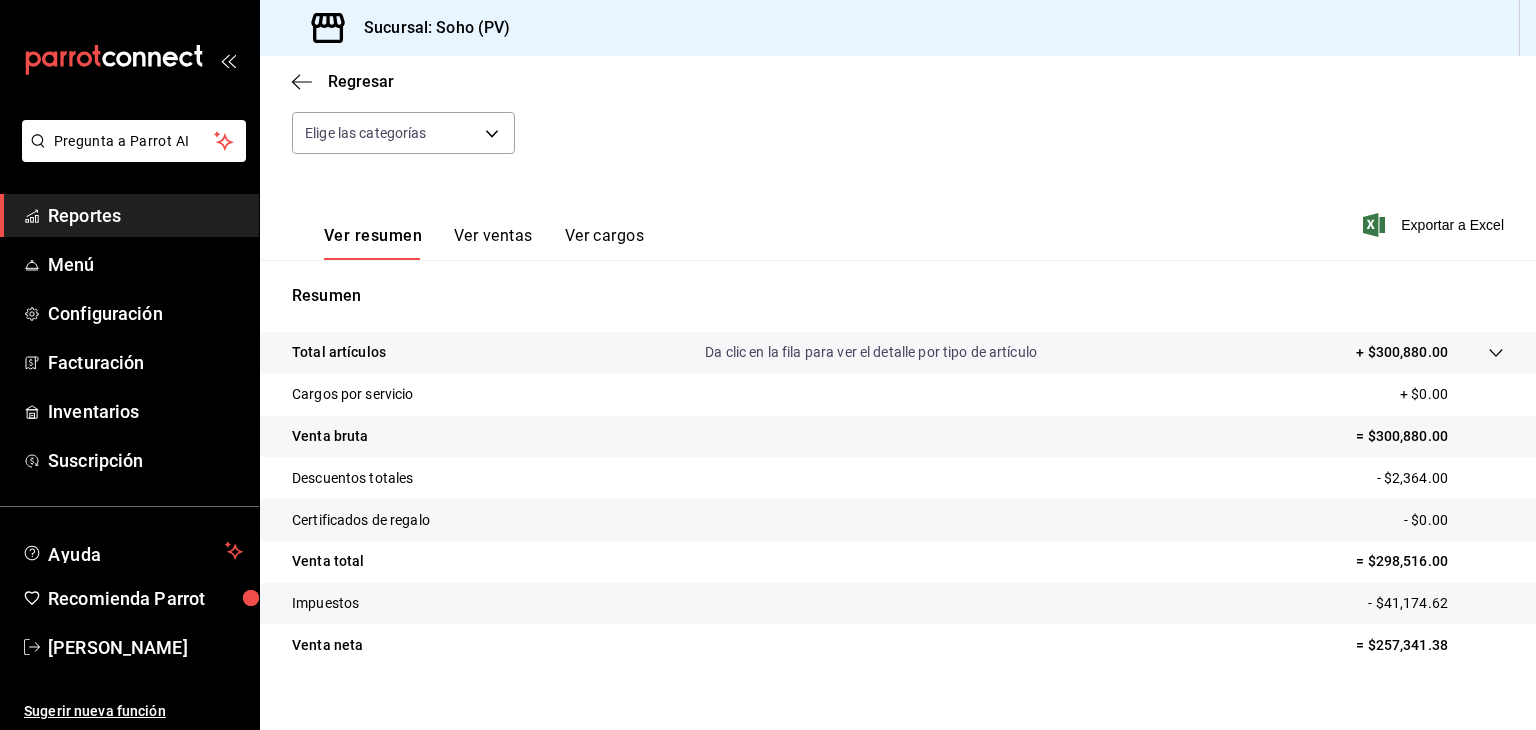 scroll, scrollTop: 228, scrollLeft: 0, axis: vertical 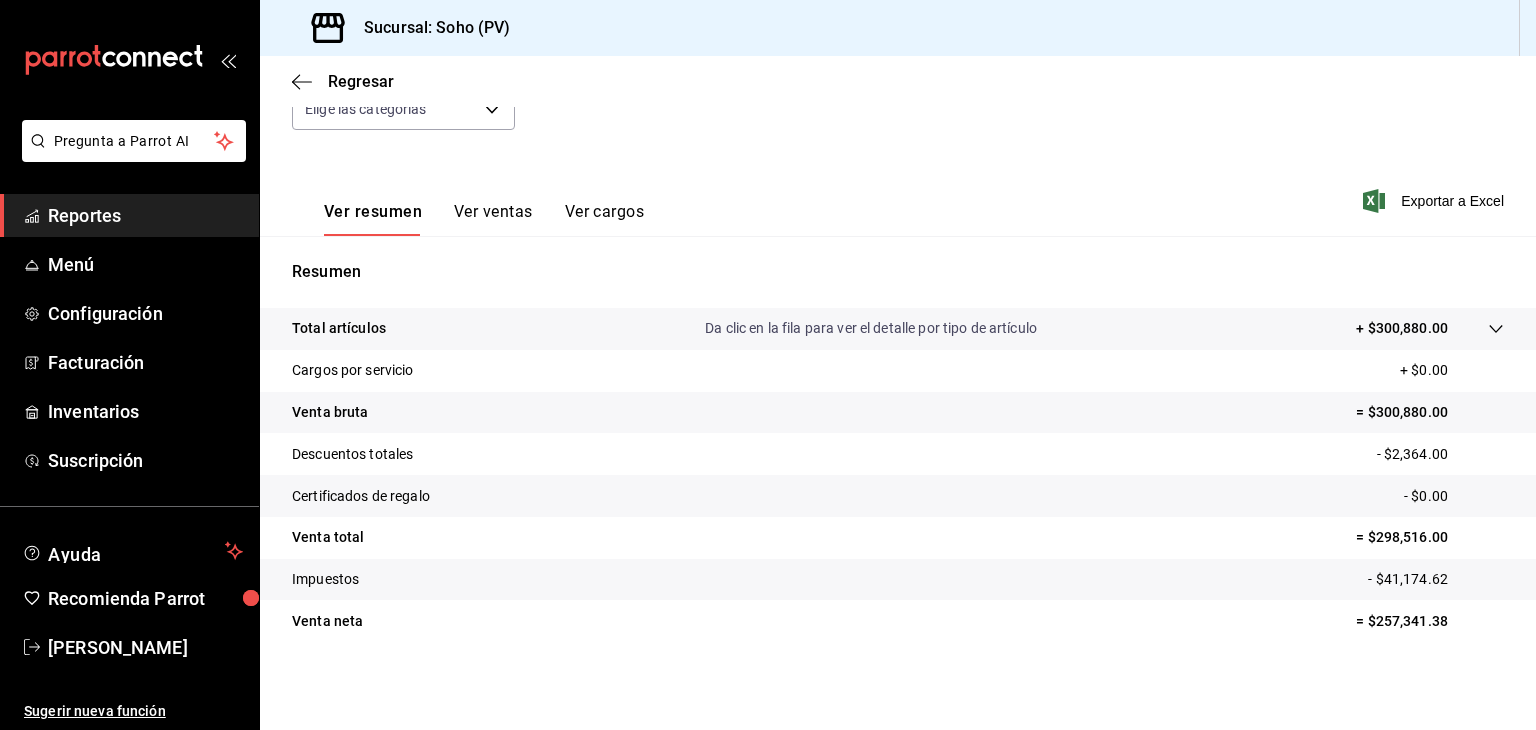 click on "Reportes" at bounding box center [145, 215] 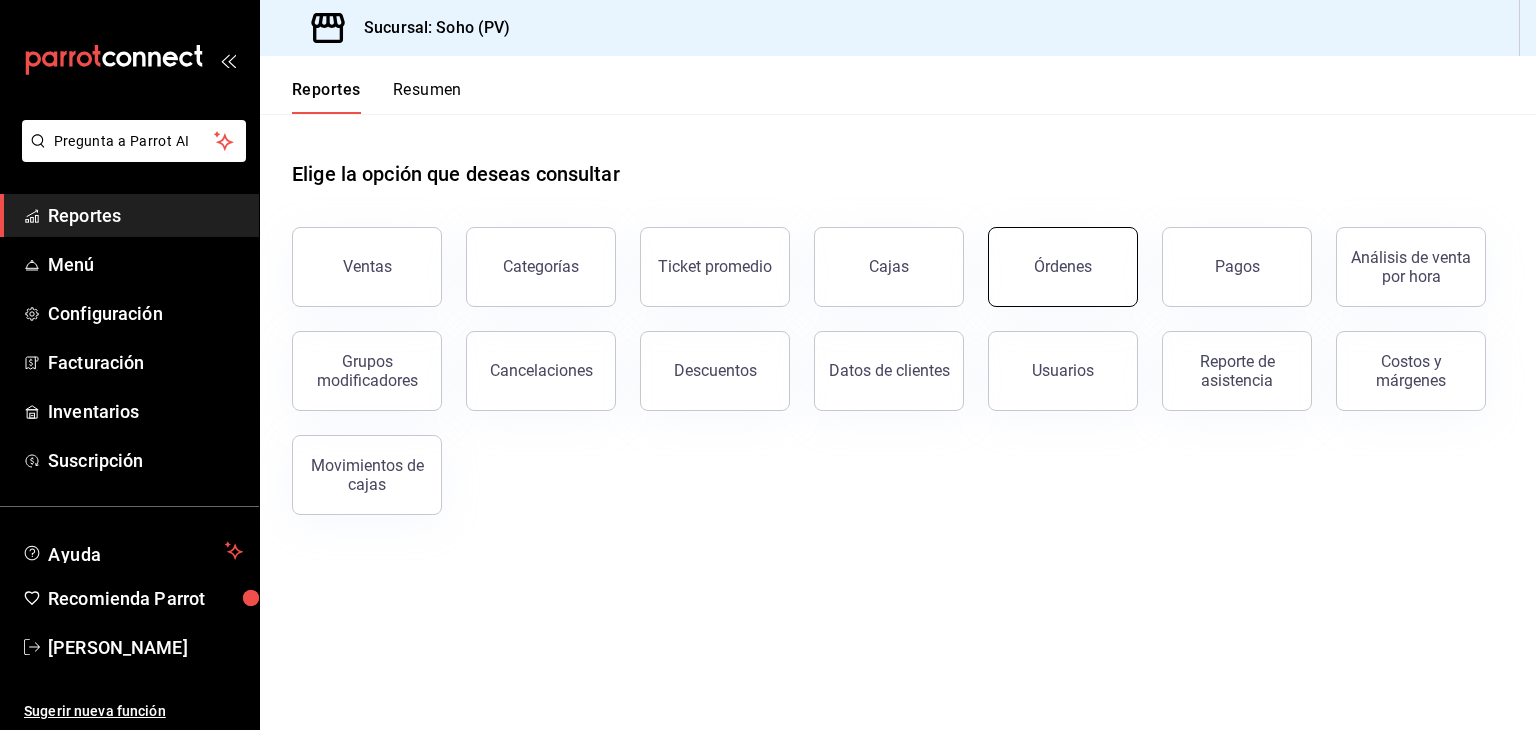 click on "Órdenes" at bounding box center (1063, 267) 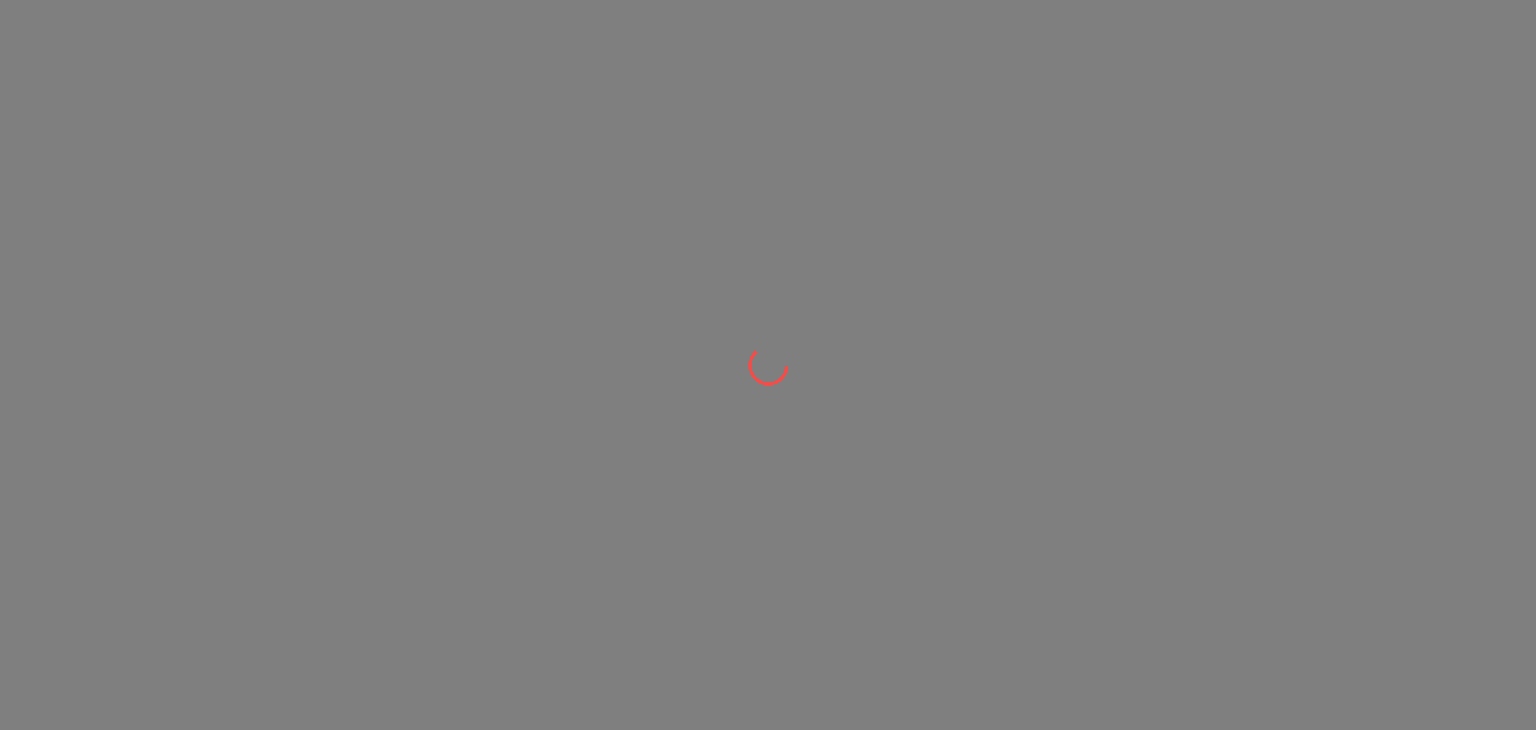 scroll, scrollTop: 0, scrollLeft: 0, axis: both 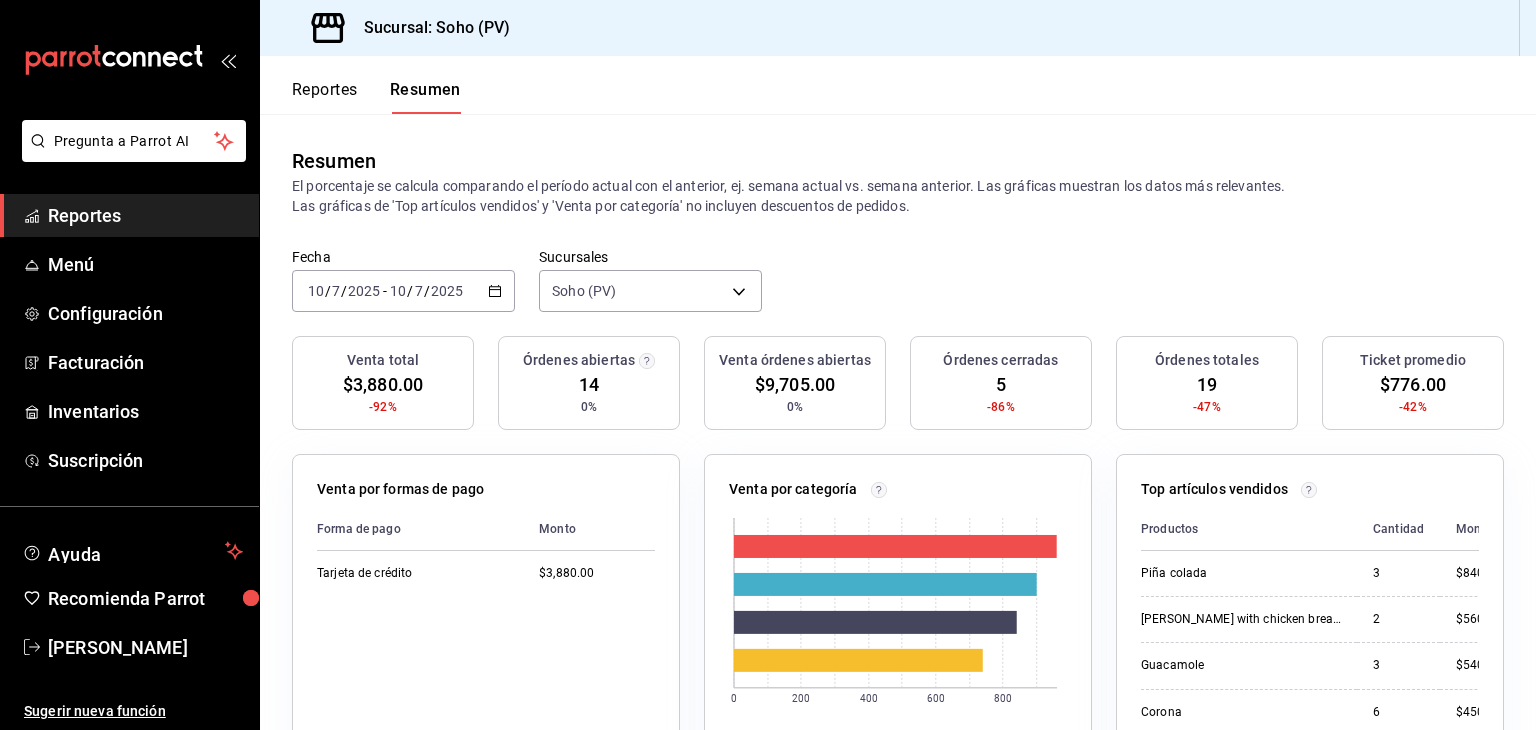 click on "Reportes" at bounding box center [145, 215] 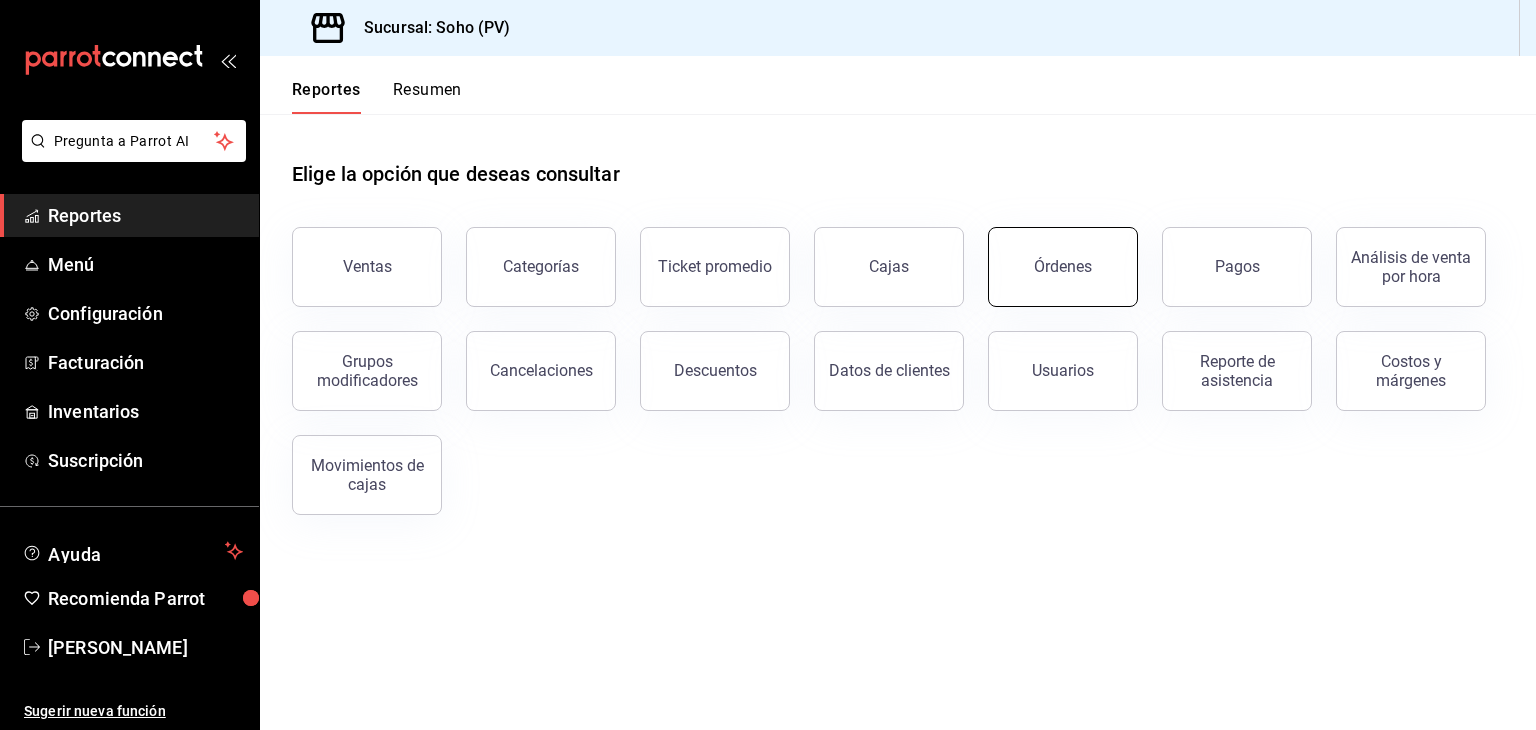 click on "Órdenes" at bounding box center [1063, 267] 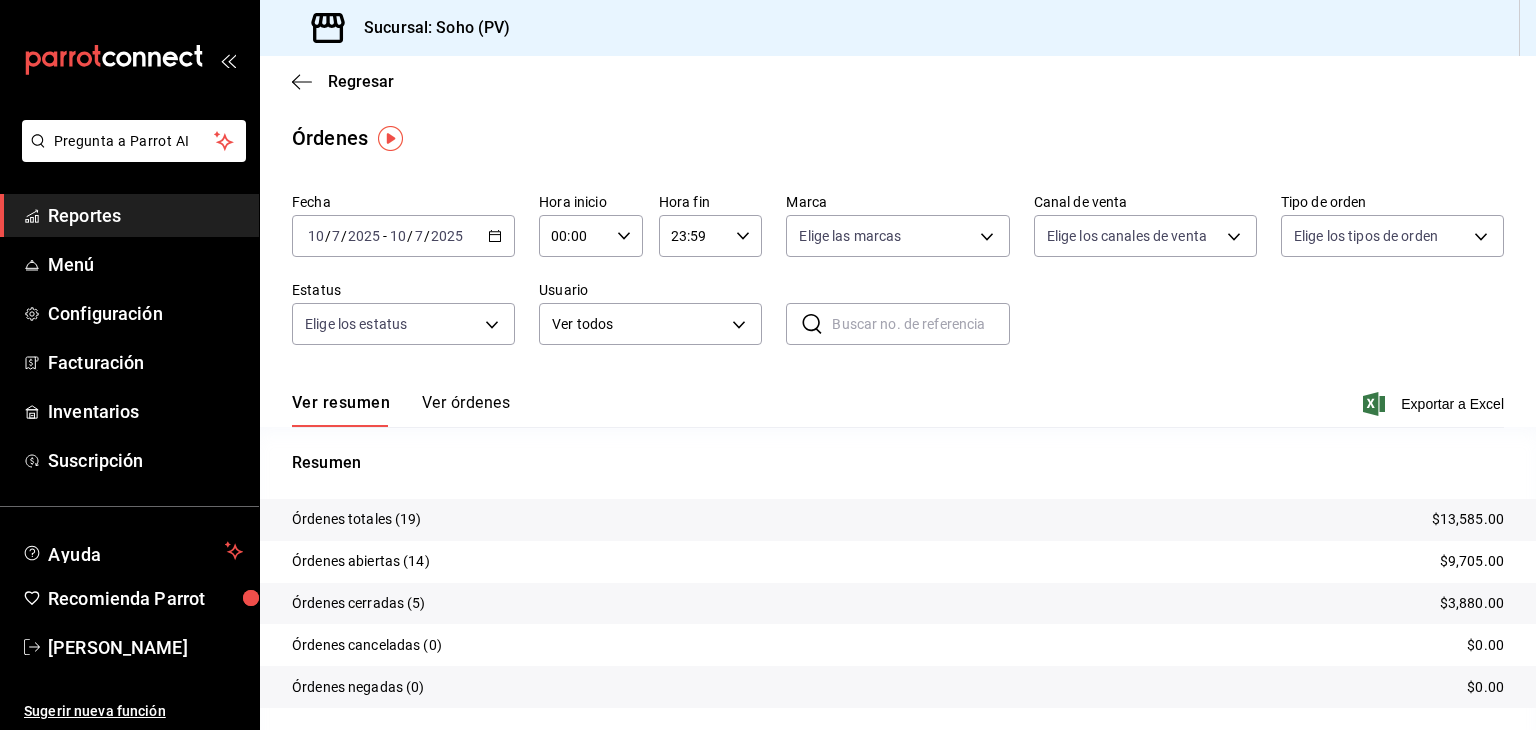 drag, startPoint x: 824, startPoint y: 469, endPoint x: 900, endPoint y: 473, distance: 76.105194 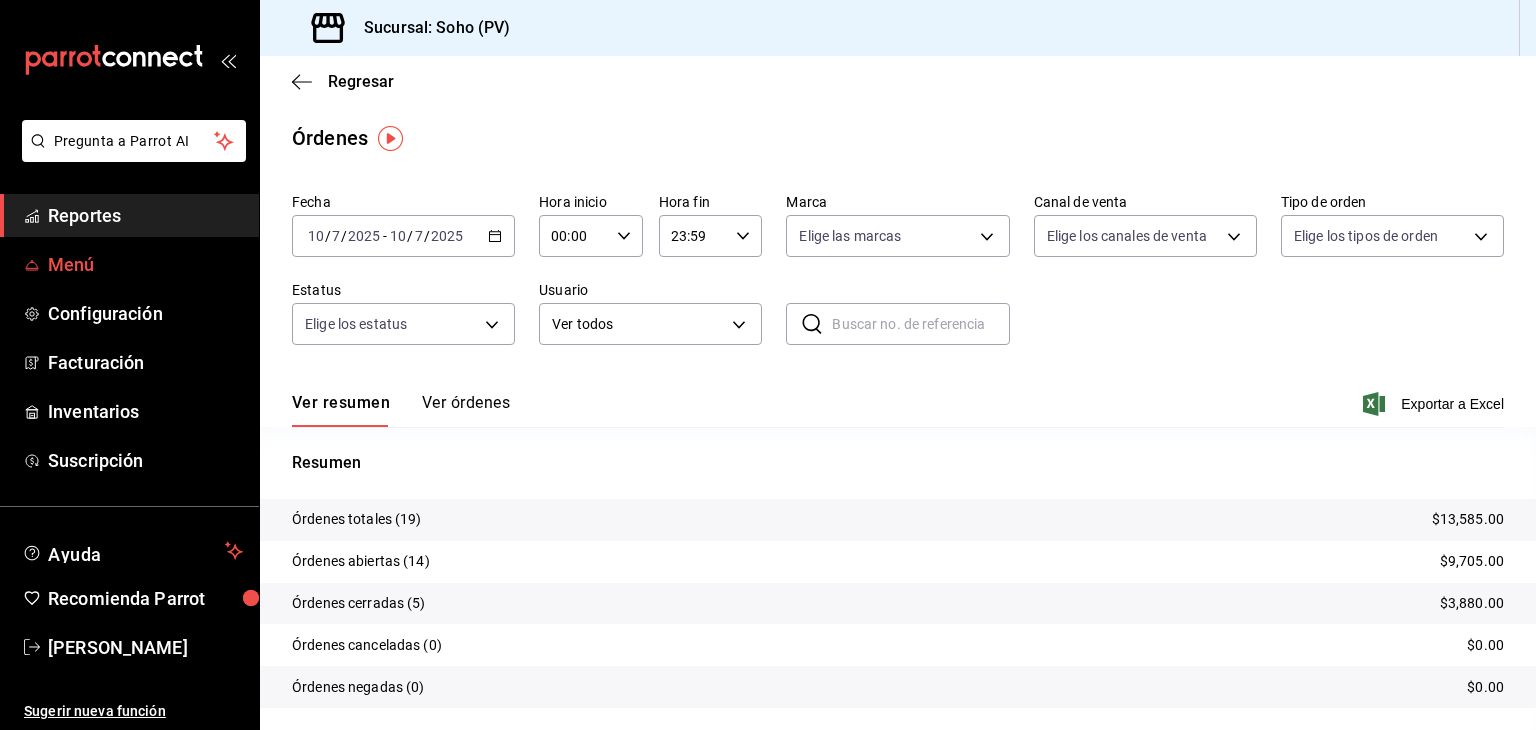 click on "Menú" at bounding box center [145, 264] 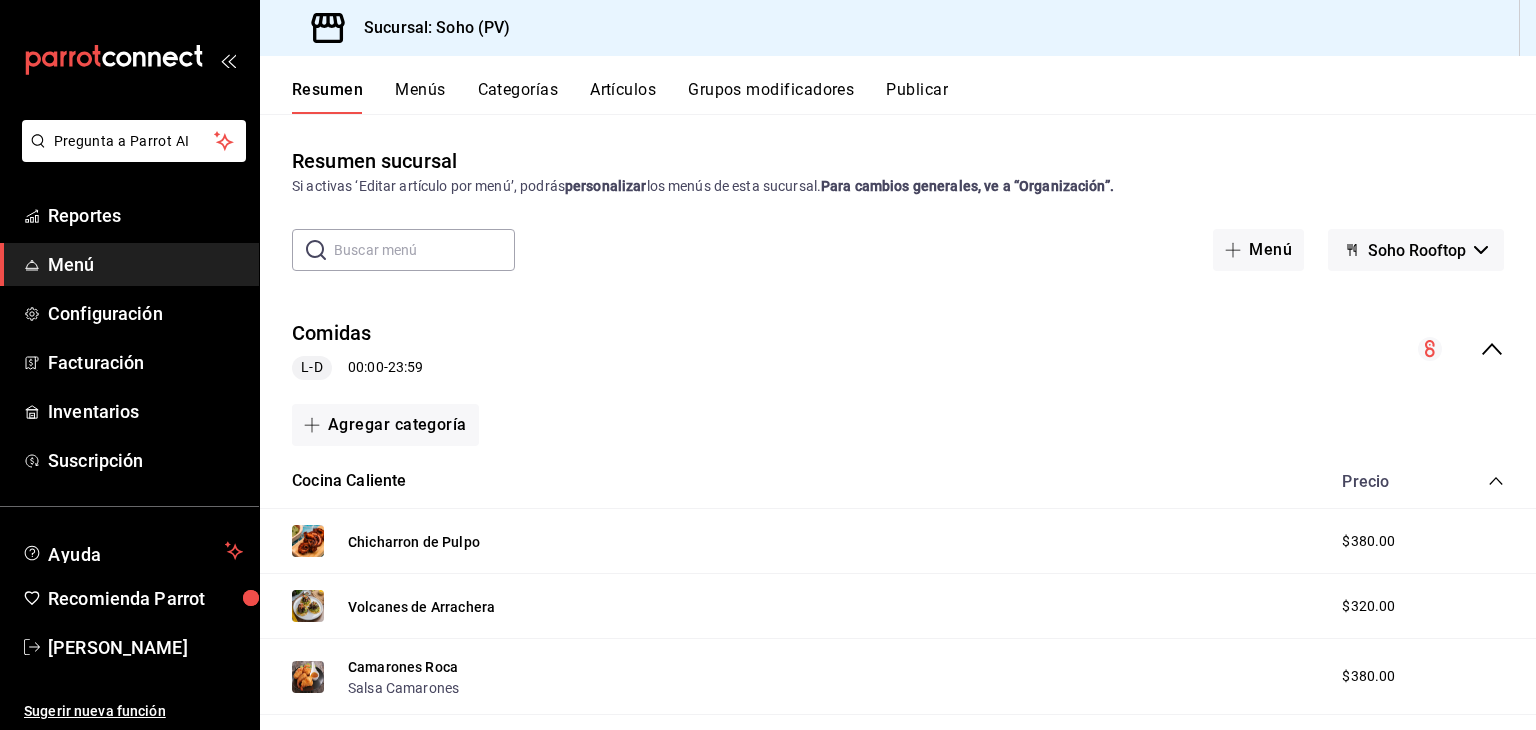 click on "Resumen Menús Categorías Artículos Grupos modificadores Publicar" at bounding box center (898, 85) 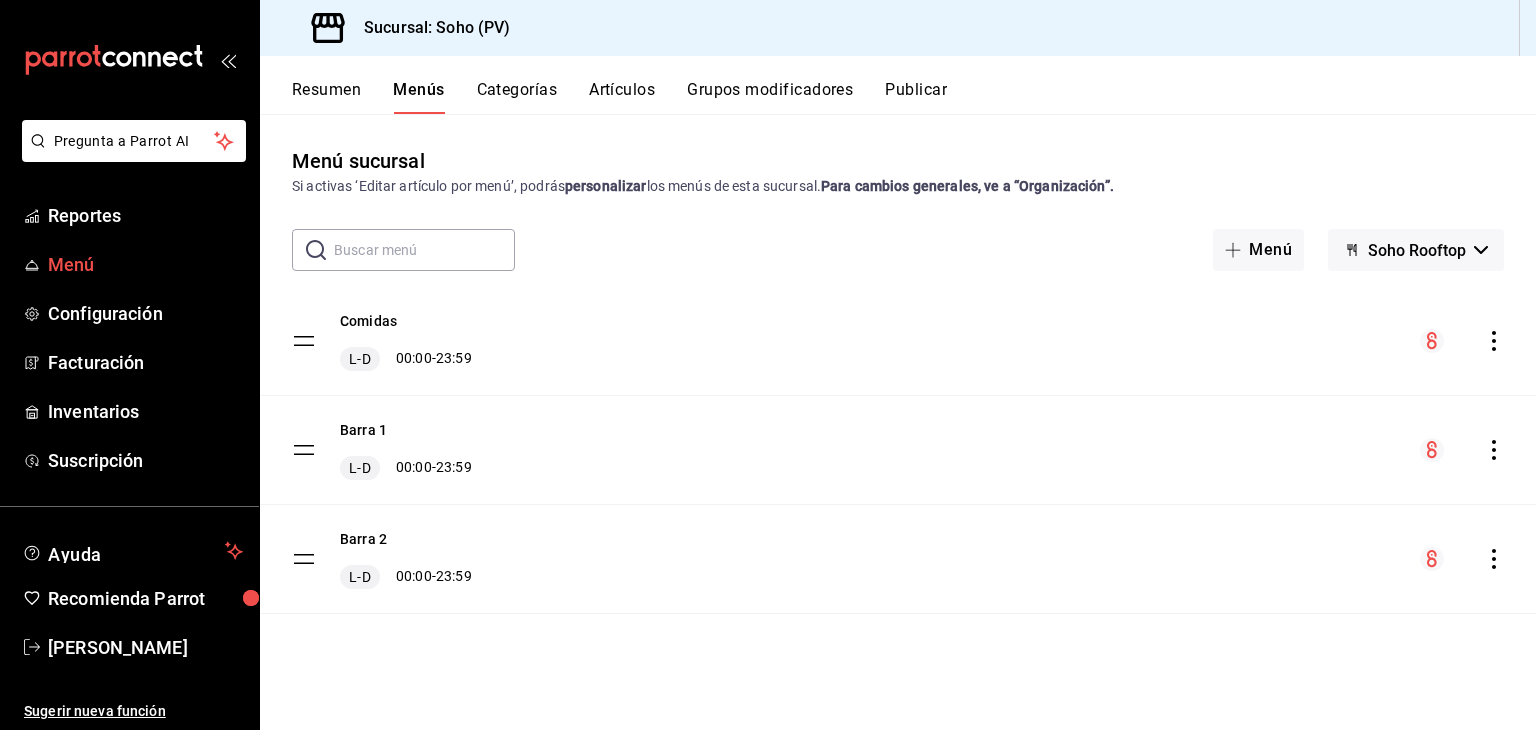 click on "Menú" at bounding box center [145, 264] 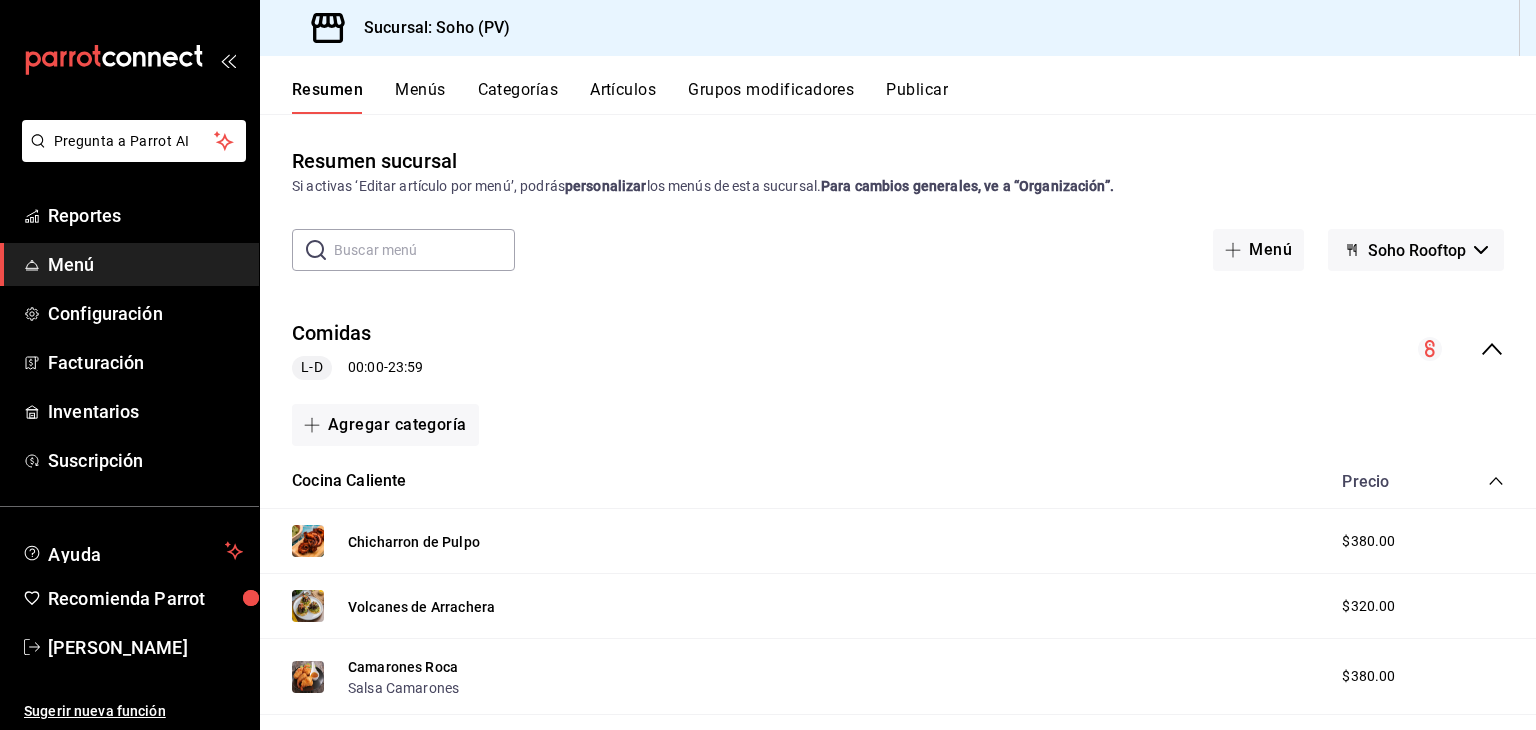 click on "Menú" at bounding box center [145, 264] 